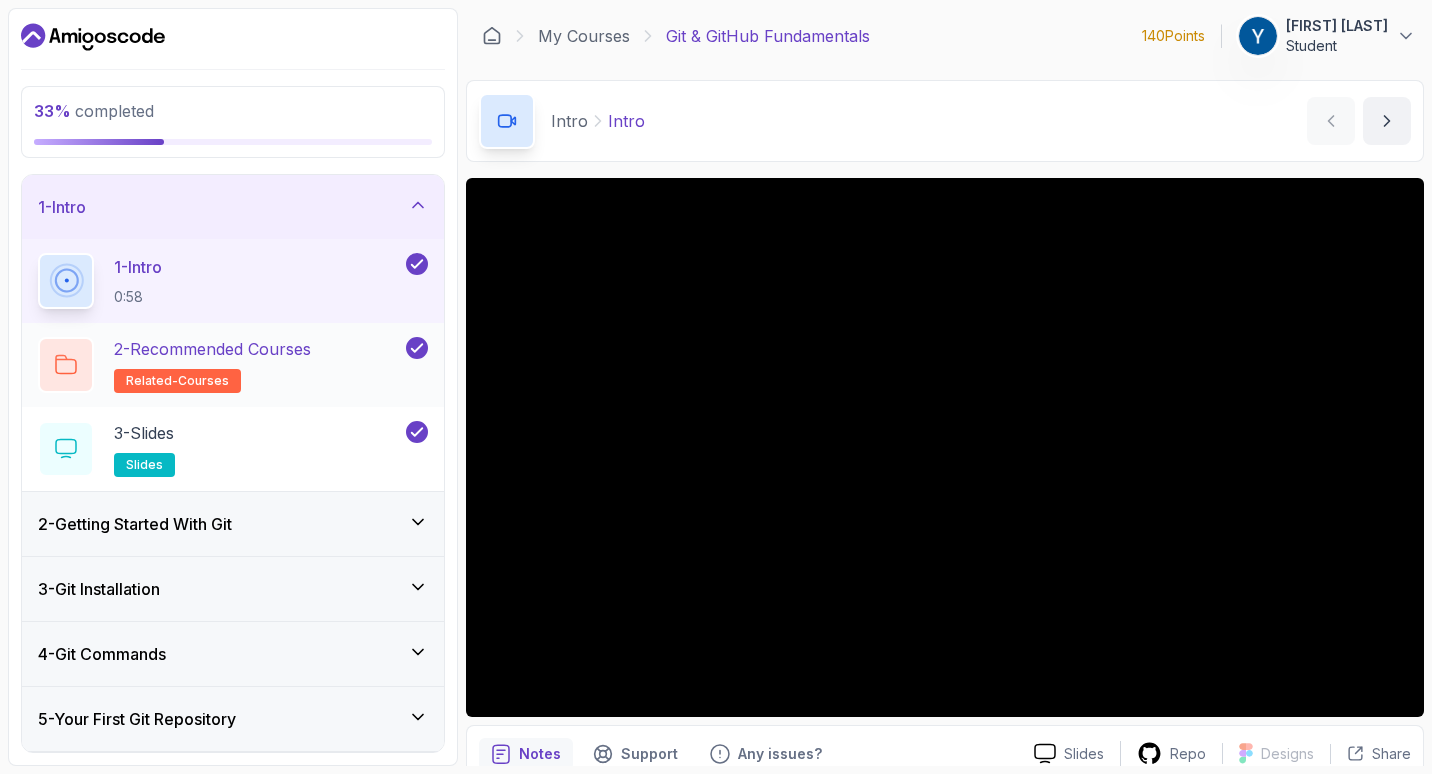 scroll, scrollTop: 0, scrollLeft: 0, axis: both 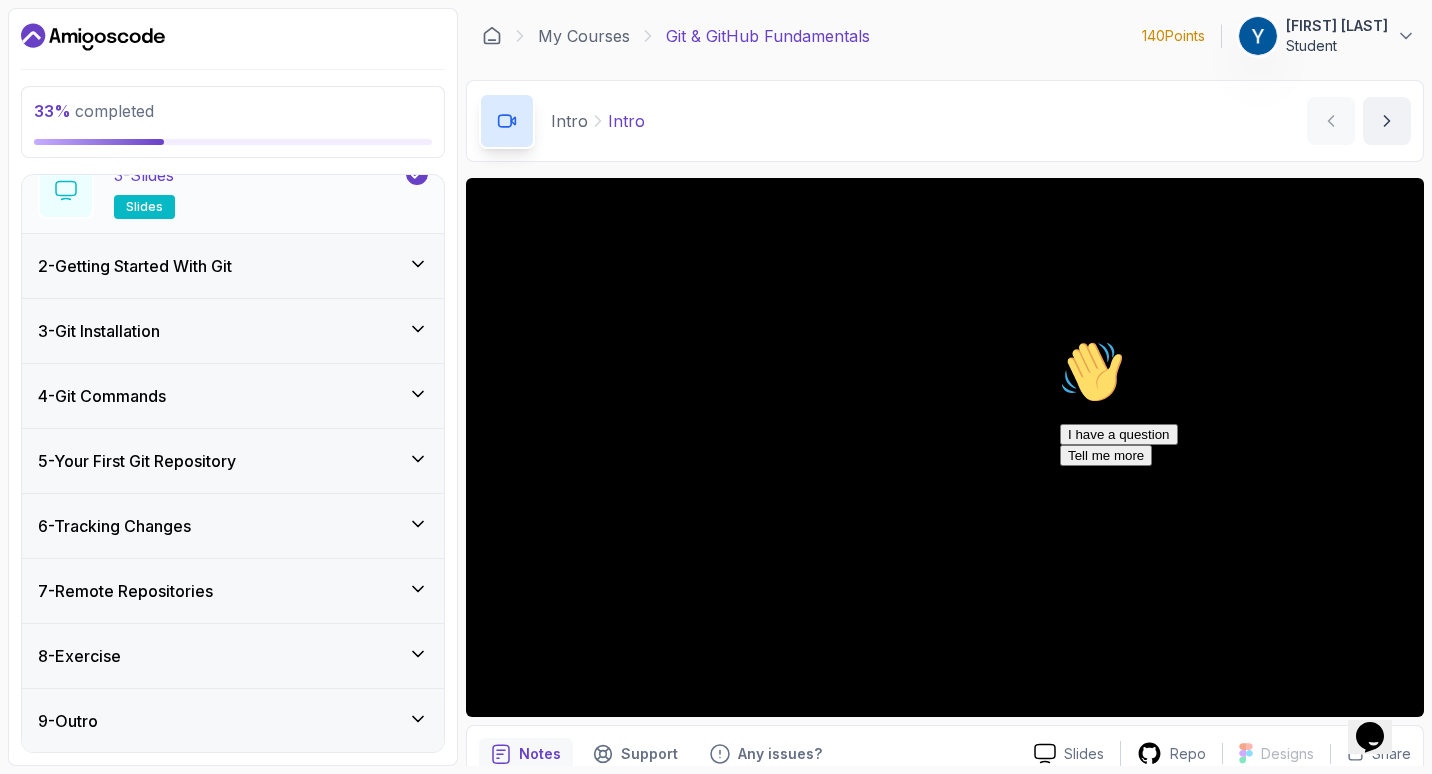 click on "5  -  Your First Git Repository" at bounding box center (233, 461) 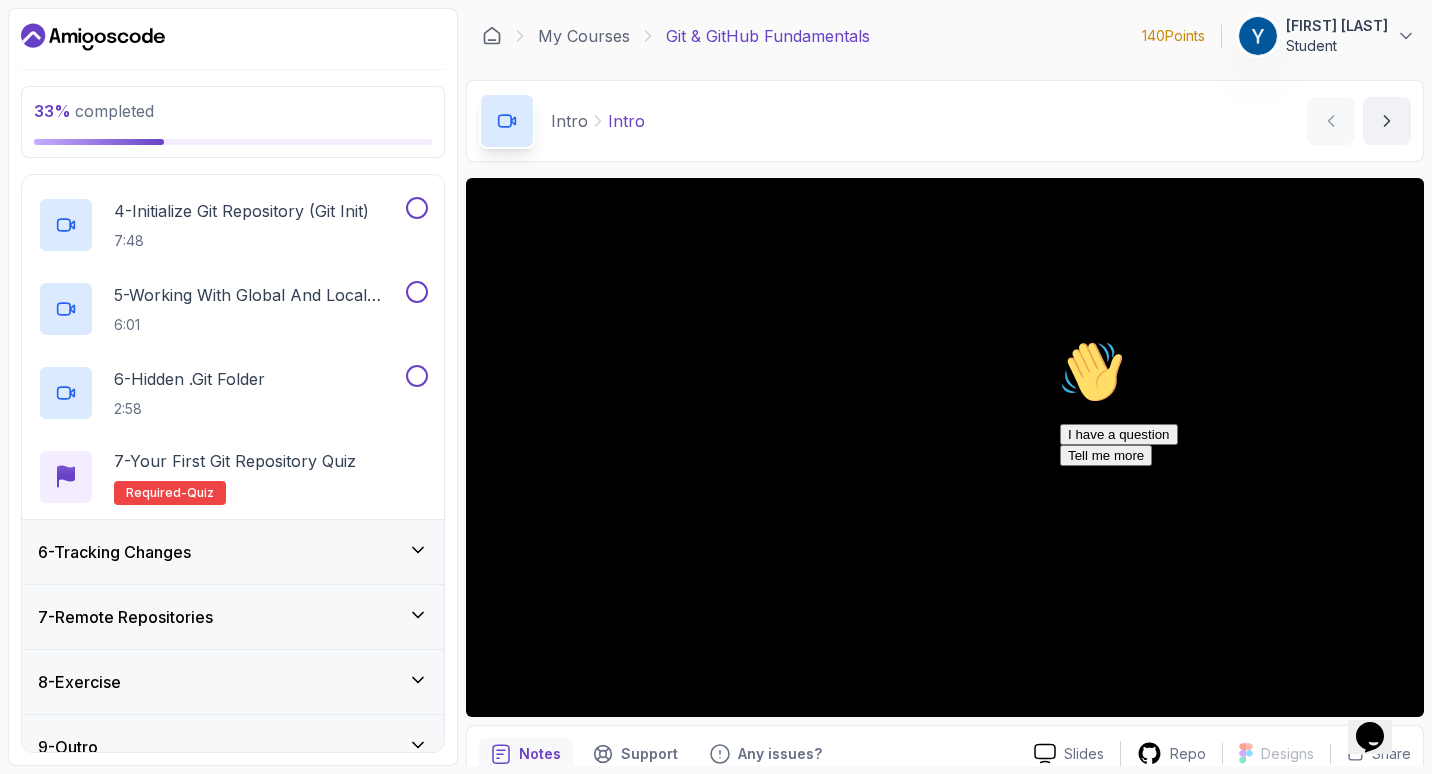 scroll, scrollTop: 569, scrollLeft: 0, axis: vertical 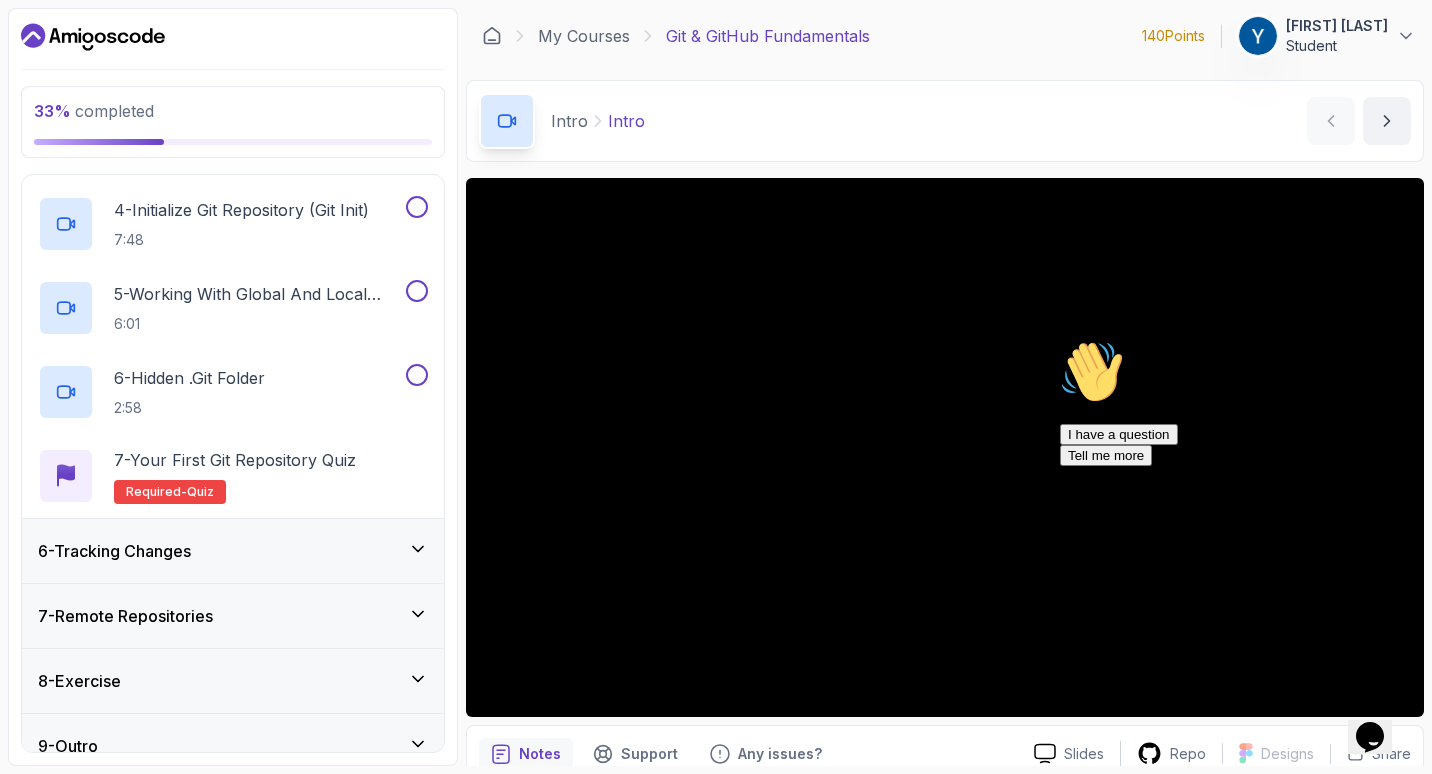 click on "6  -  Tracking Changes" at bounding box center [114, 551] 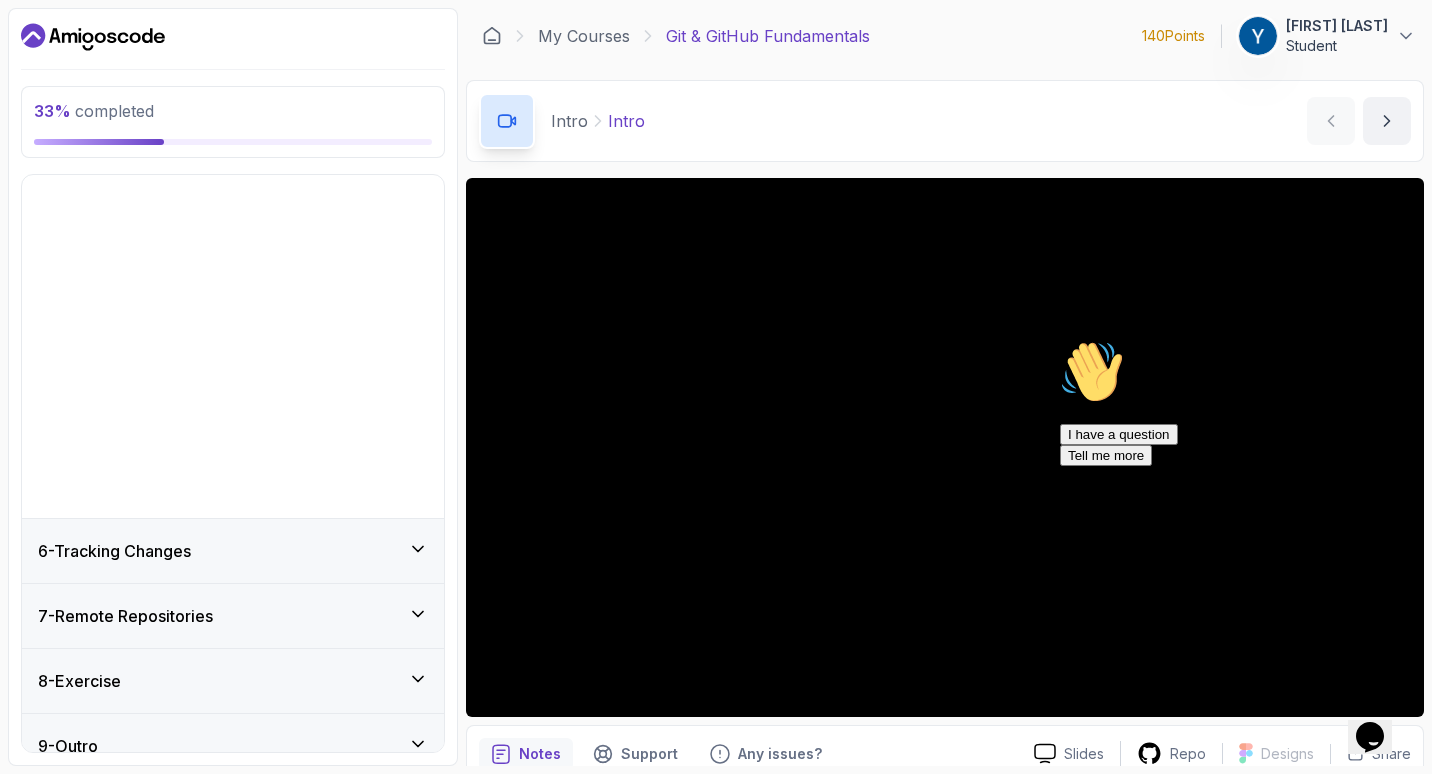 scroll, scrollTop: 7, scrollLeft: 0, axis: vertical 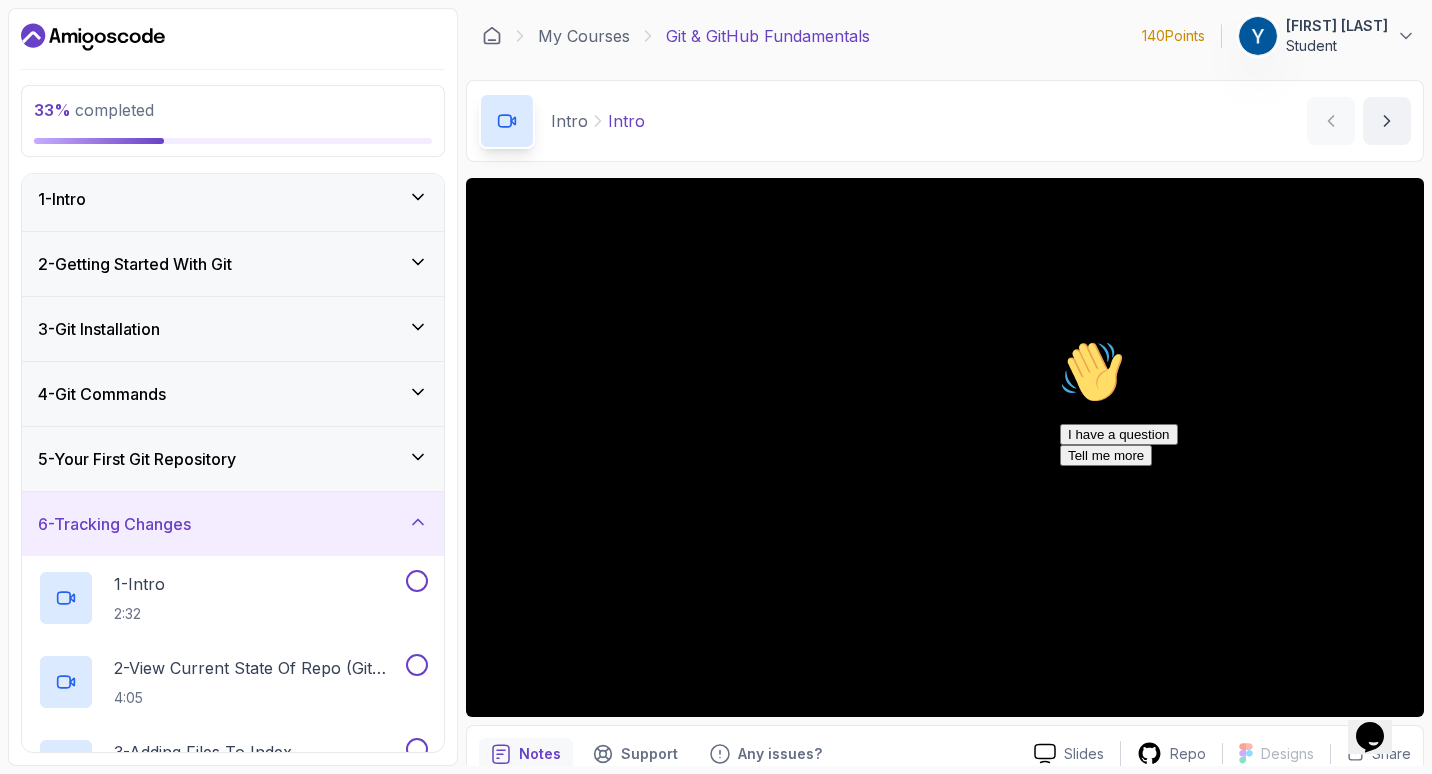 click on "5  -  Your First Git Repository" at bounding box center [137, 459] 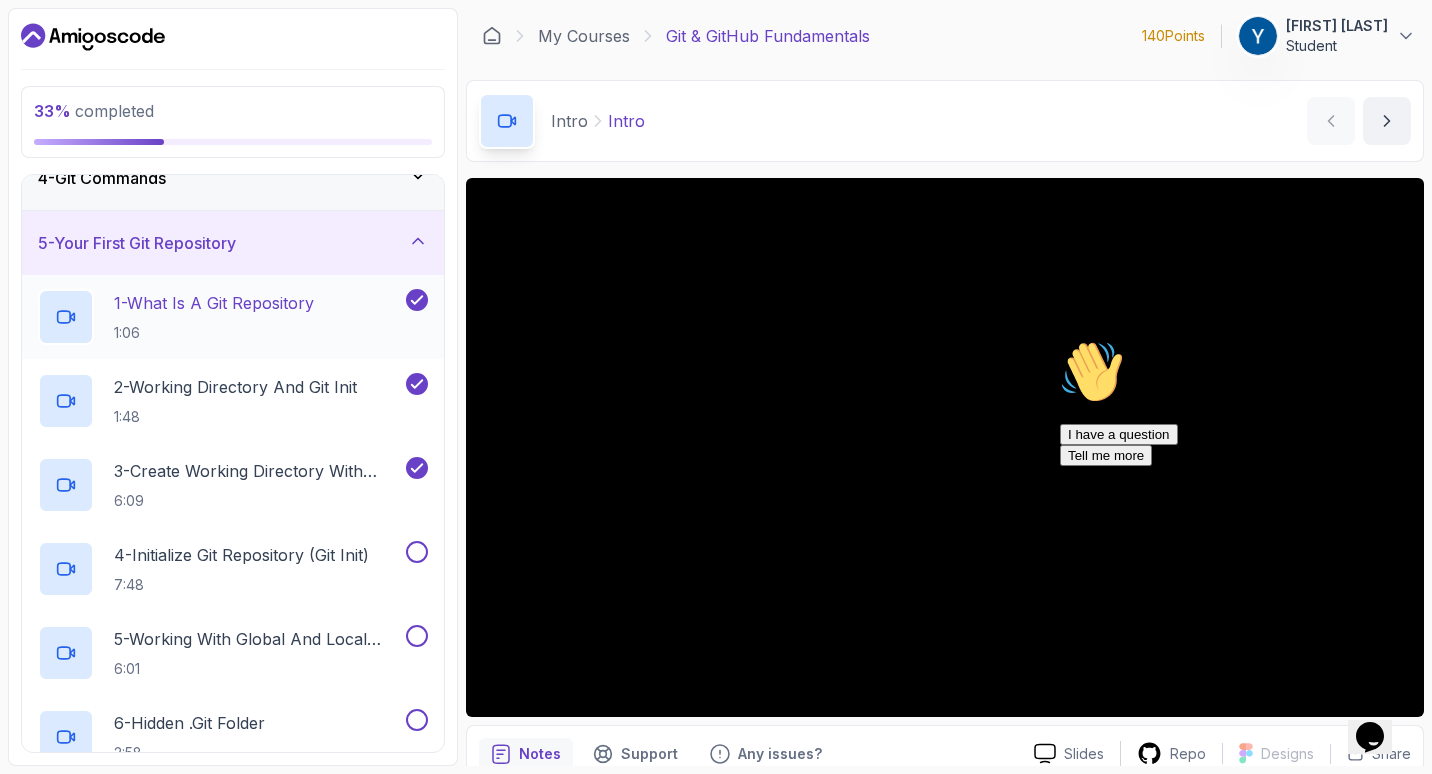 scroll, scrollTop: 228, scrollLeft: 0, axis: vertical 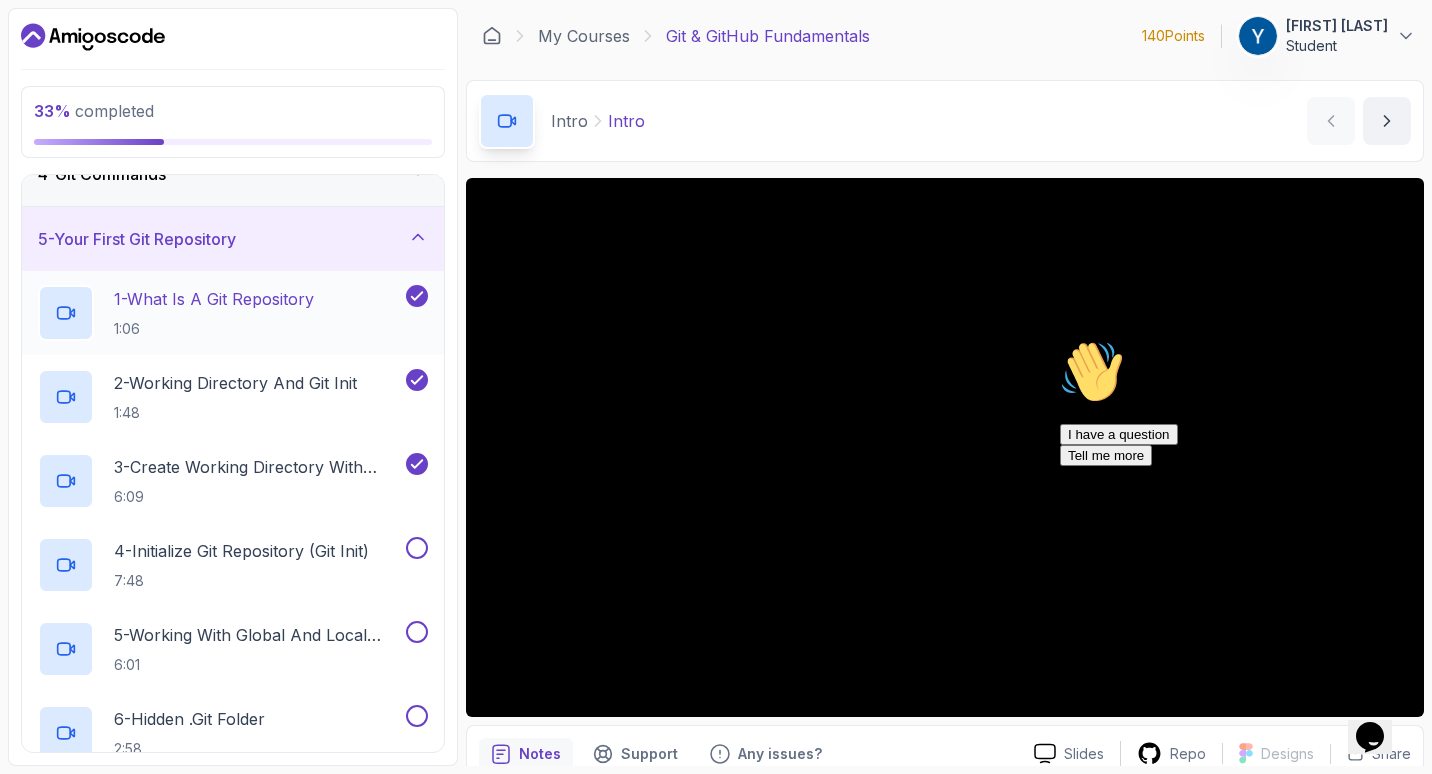 click on "3  -  Create Working Directory With Mkdir 6:09" at bounding box center [233, 481] 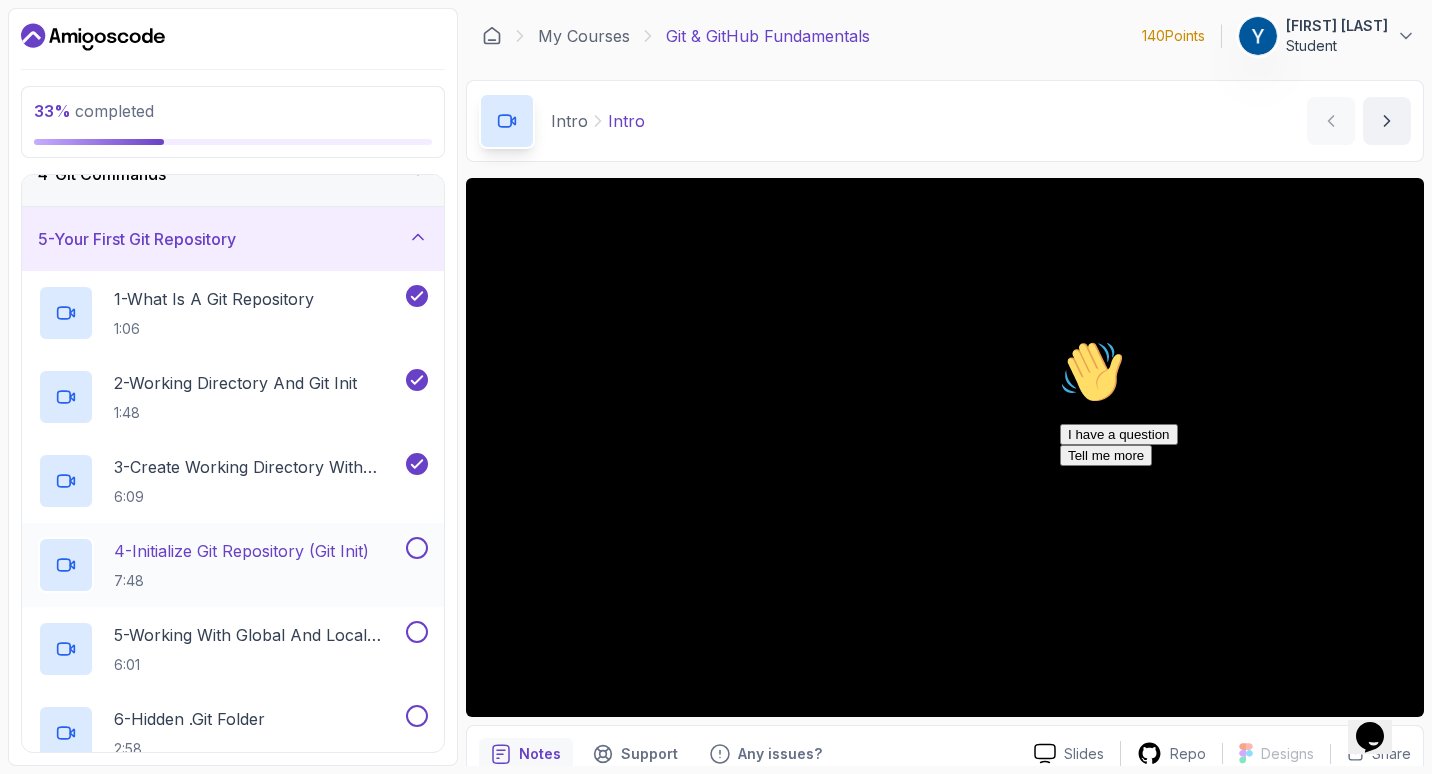 click on "4  -  Initialize Git Repository (Git Init)" at bounding box center [241, 551] 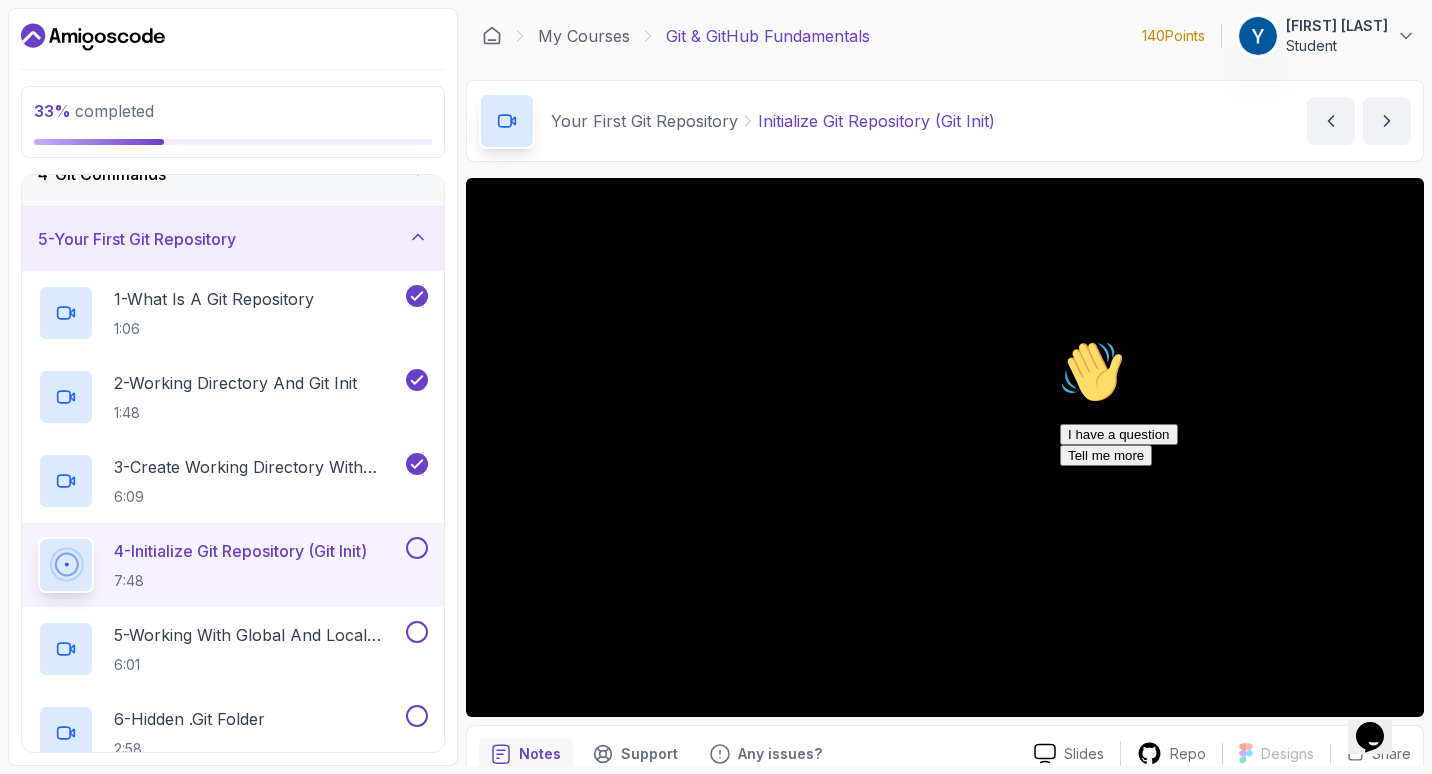click on "Hi! How can we help? I have a question Tell me more" at bounding box center [1240, 403] 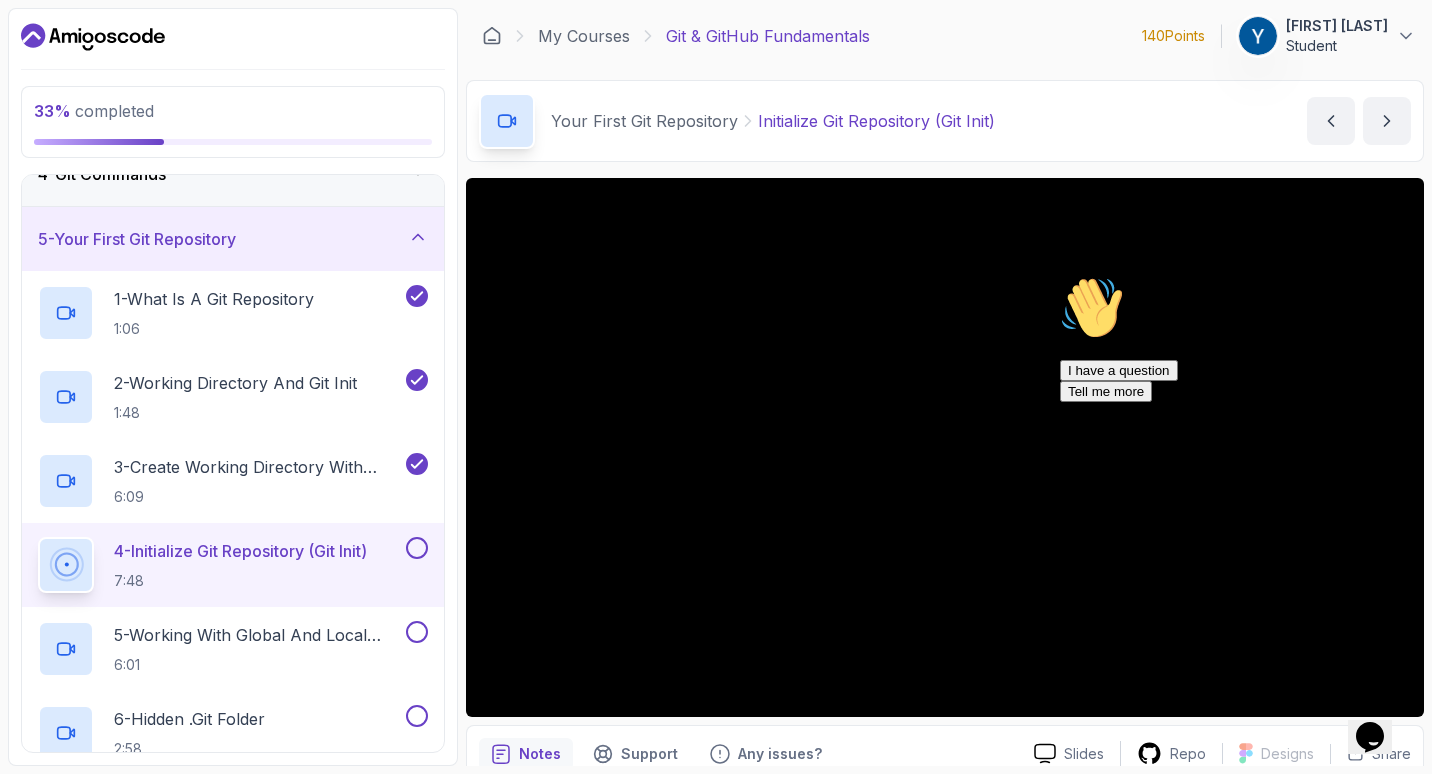 click on "Hi! How can we help? I have a question Tell me more" at bounding box center [1240, 339] 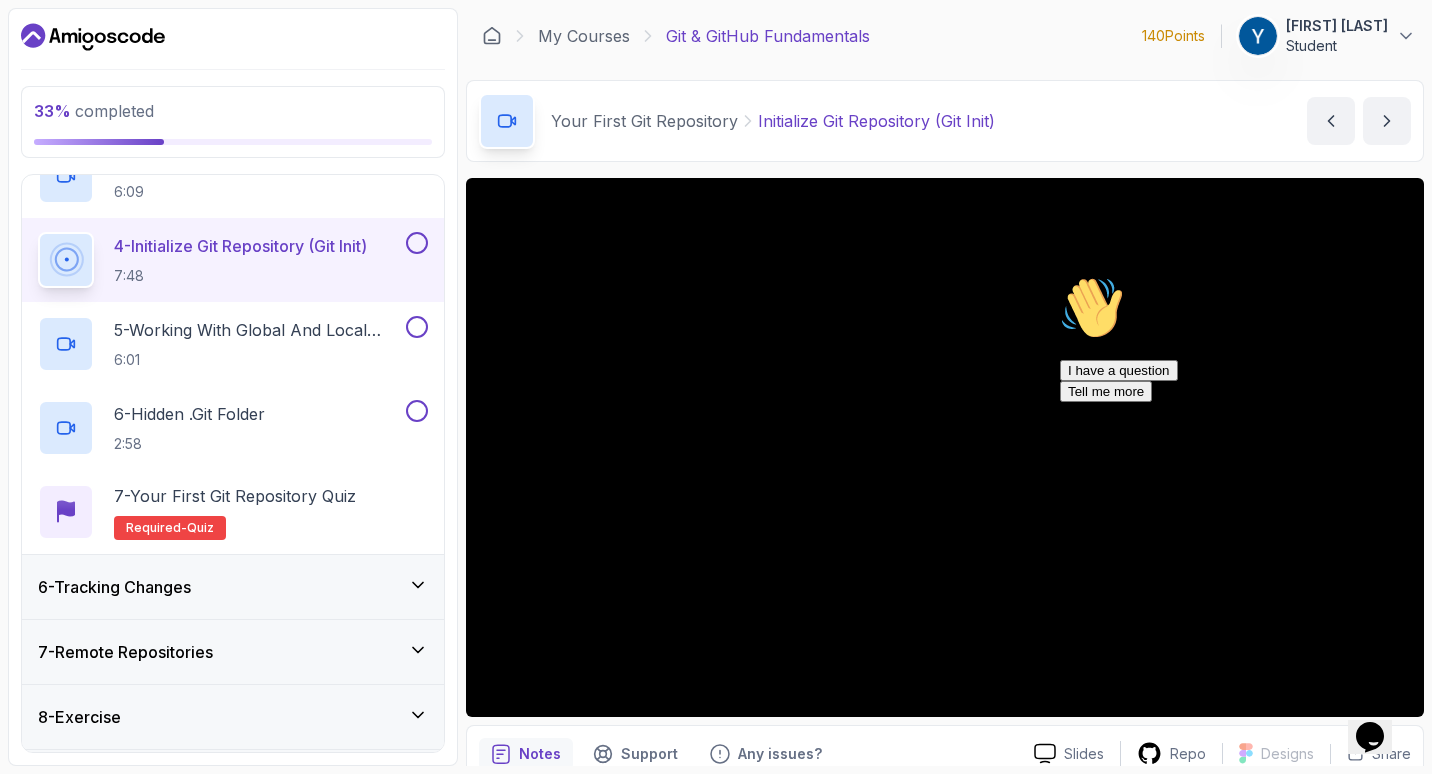 scroll, scrollTop: 534, scrollLeft: 0, axis: vertical 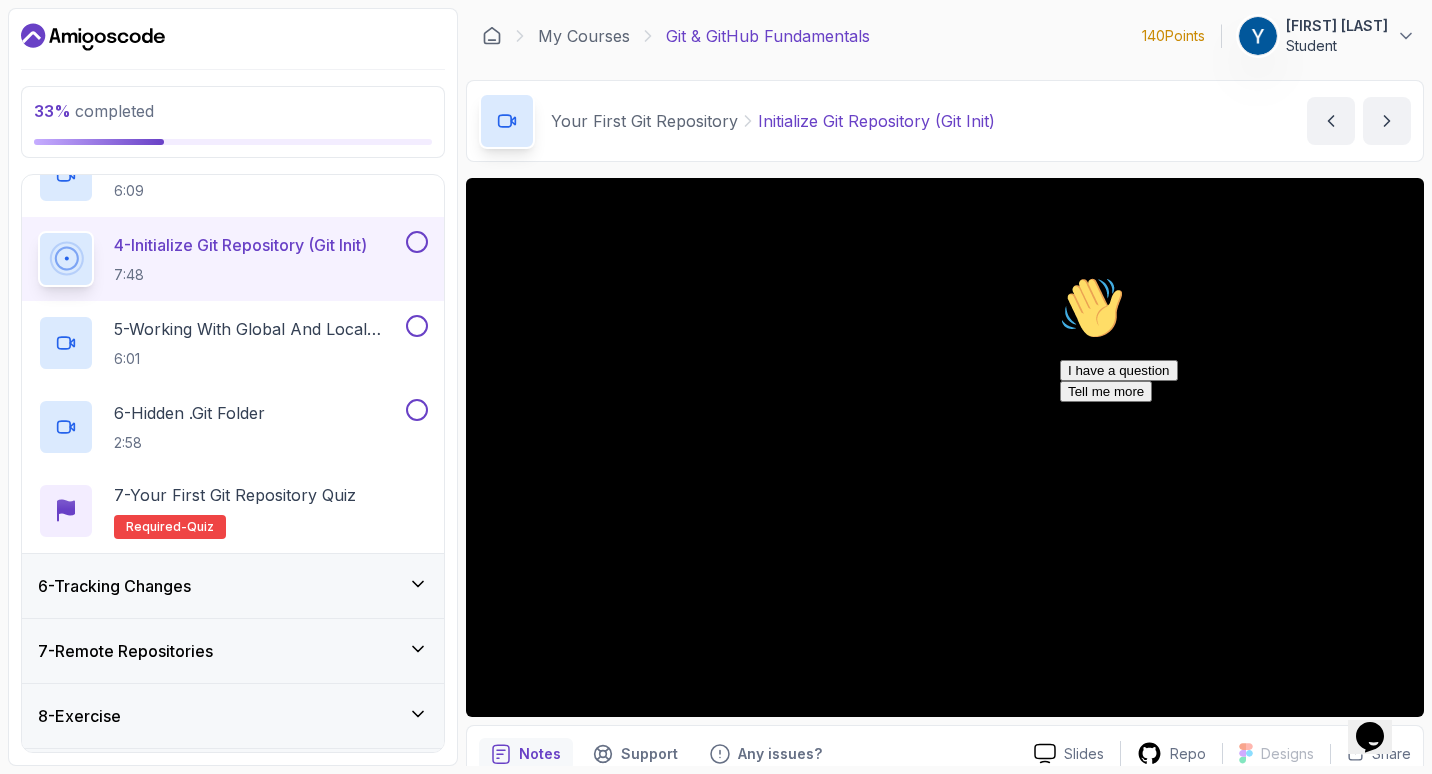 click on "Hi! How can we help? I have a question Tell me more" at bounding box center (1240, 339) 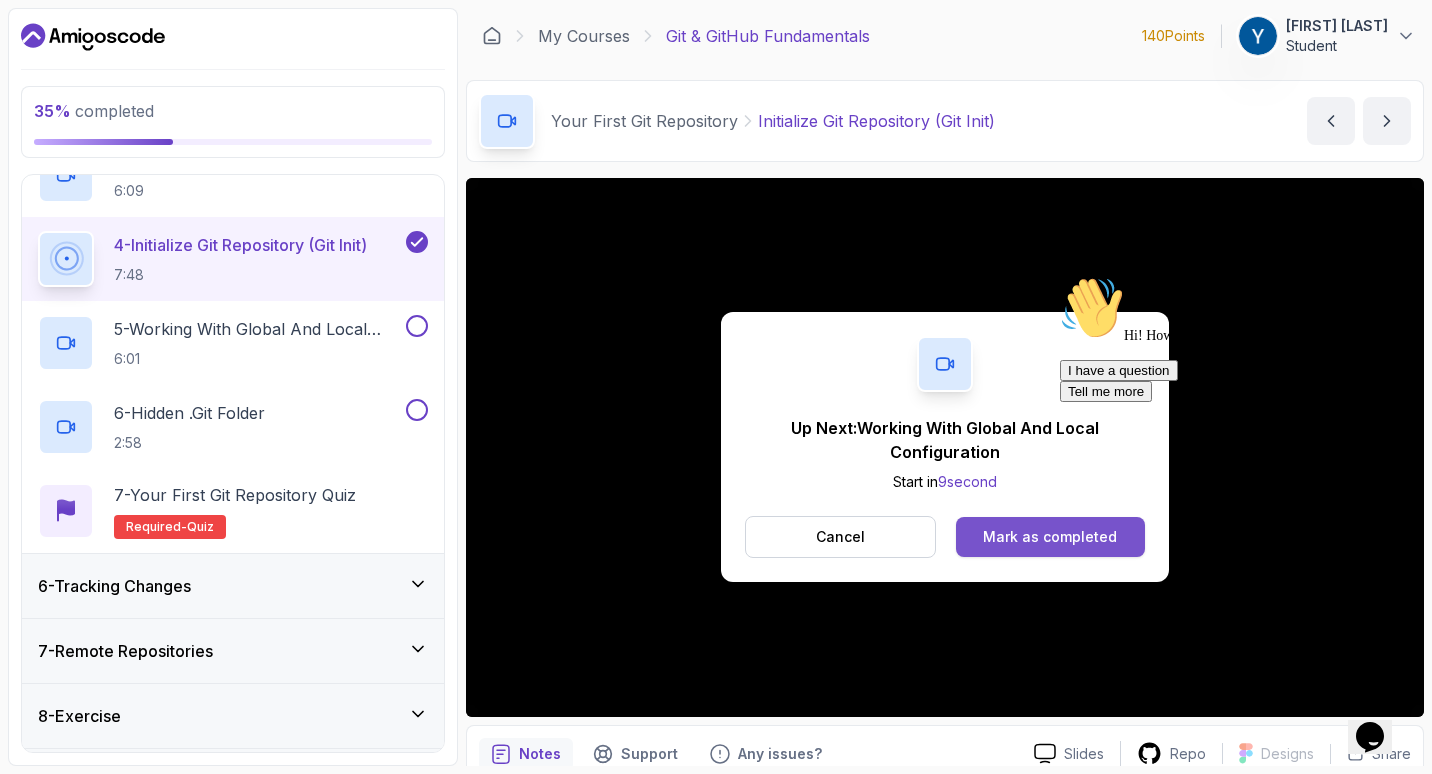 click on "Mark as completed" at bounding box center (1050, 537) 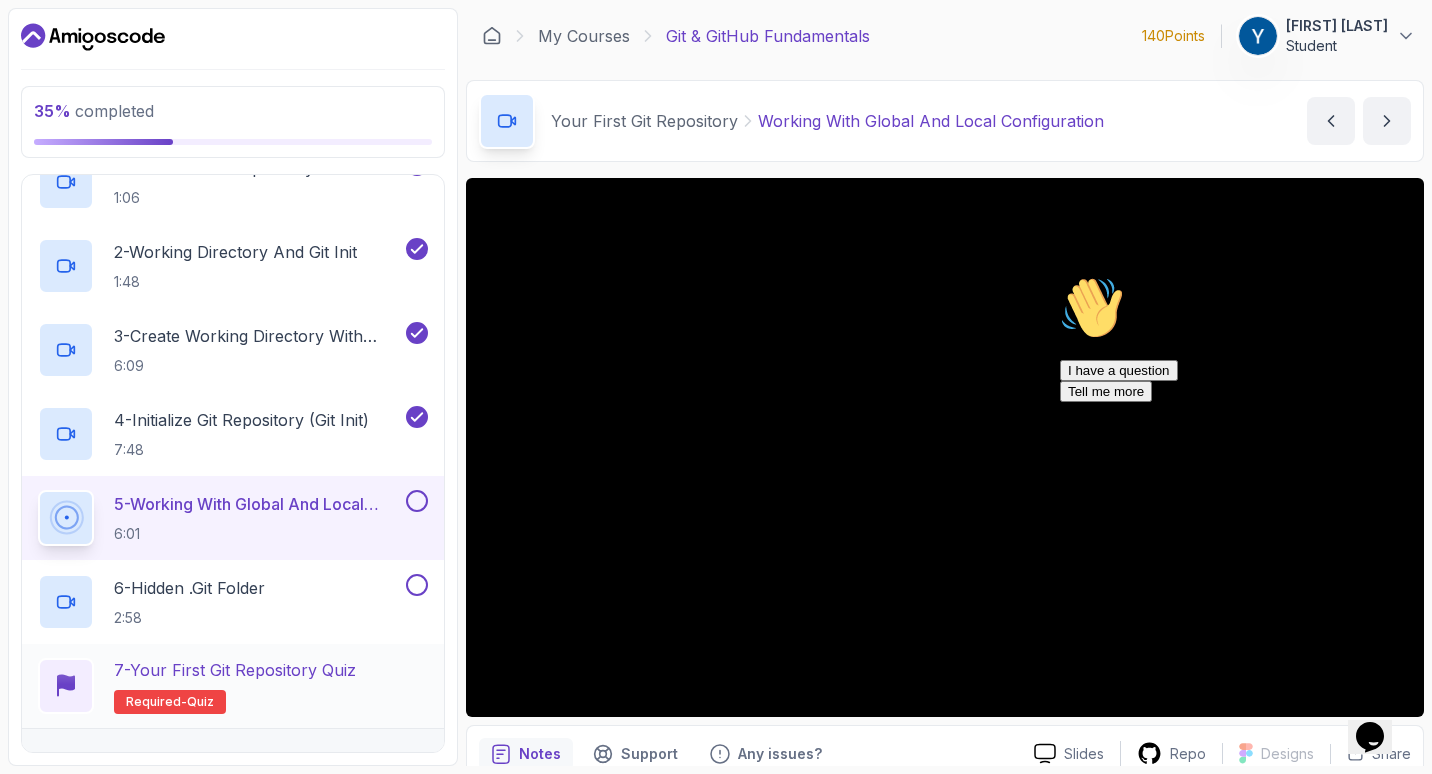 scroll, scrollTop: 356, scrollLeft: 0, axis: vertical 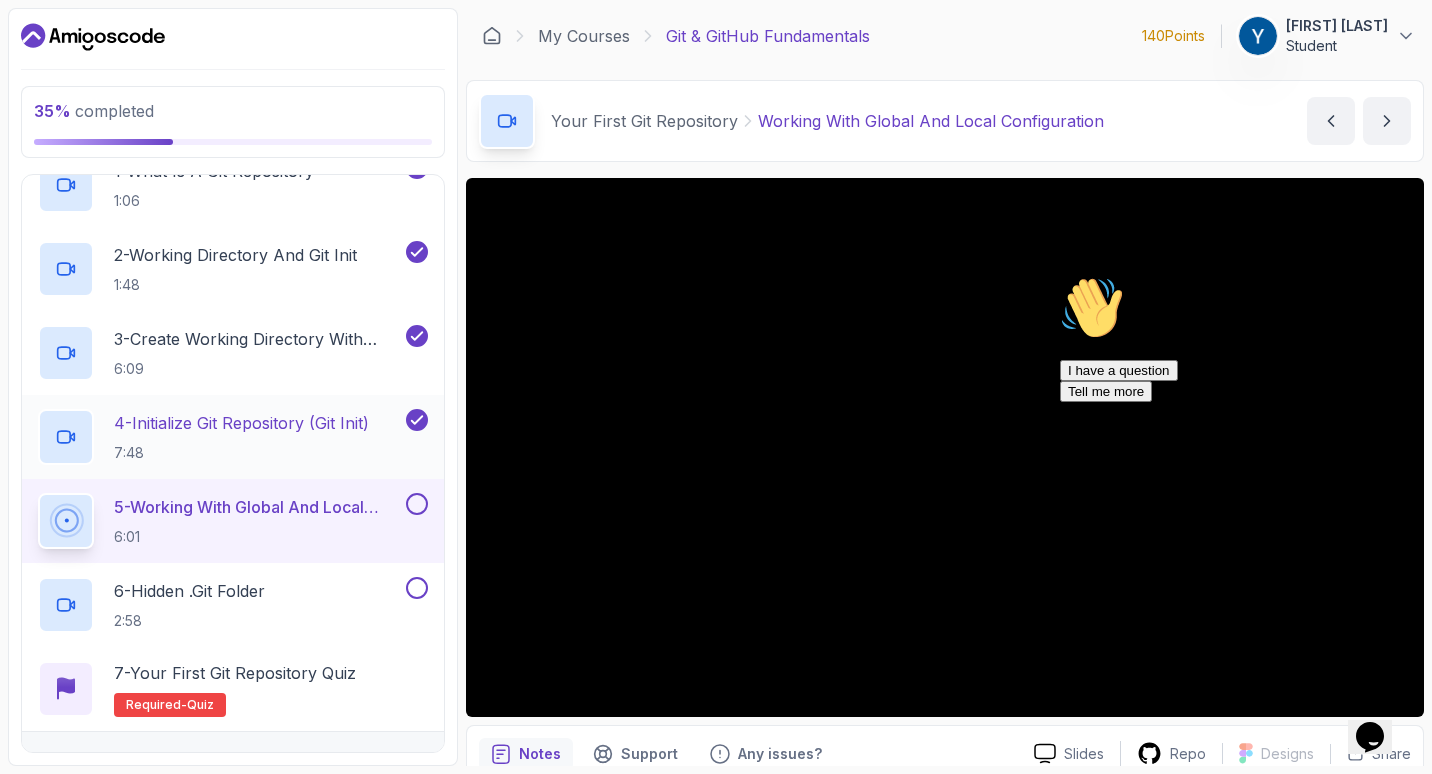 click on "7:48" at bounding box center (241, 453) 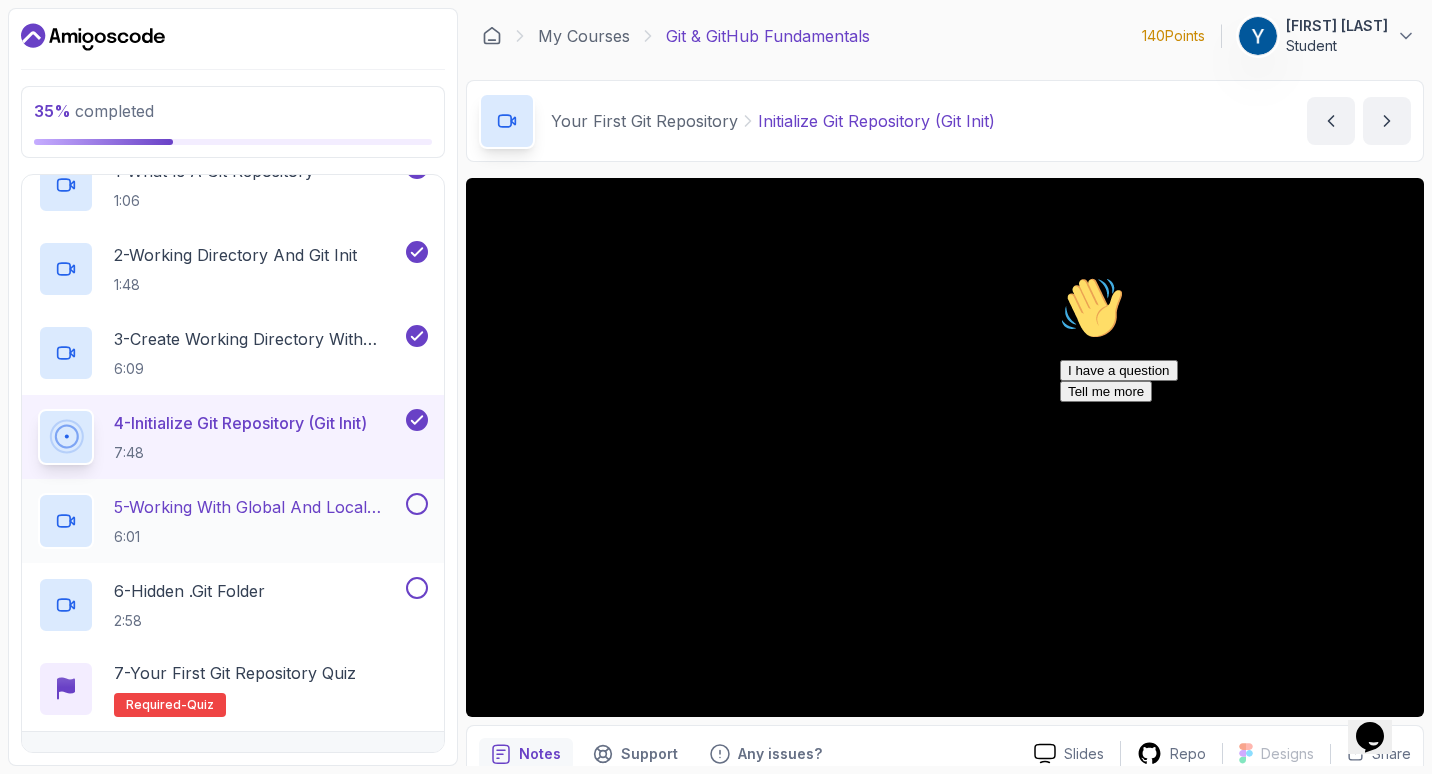 click on "5  -  Working With Global And Local Configuration 6:01" at bounding box center [220, 521] 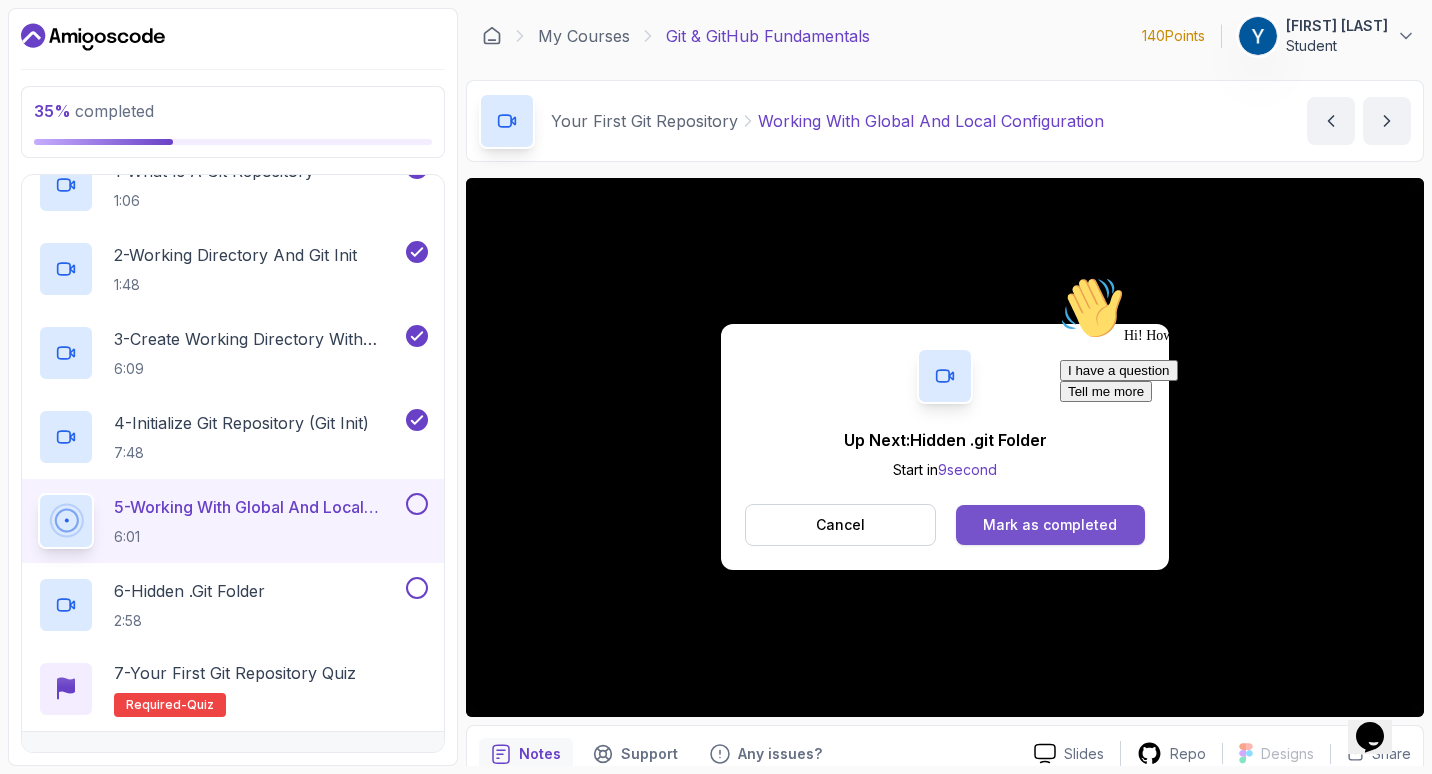 click on "Mark as completed" at bounding box center [1050, 525] 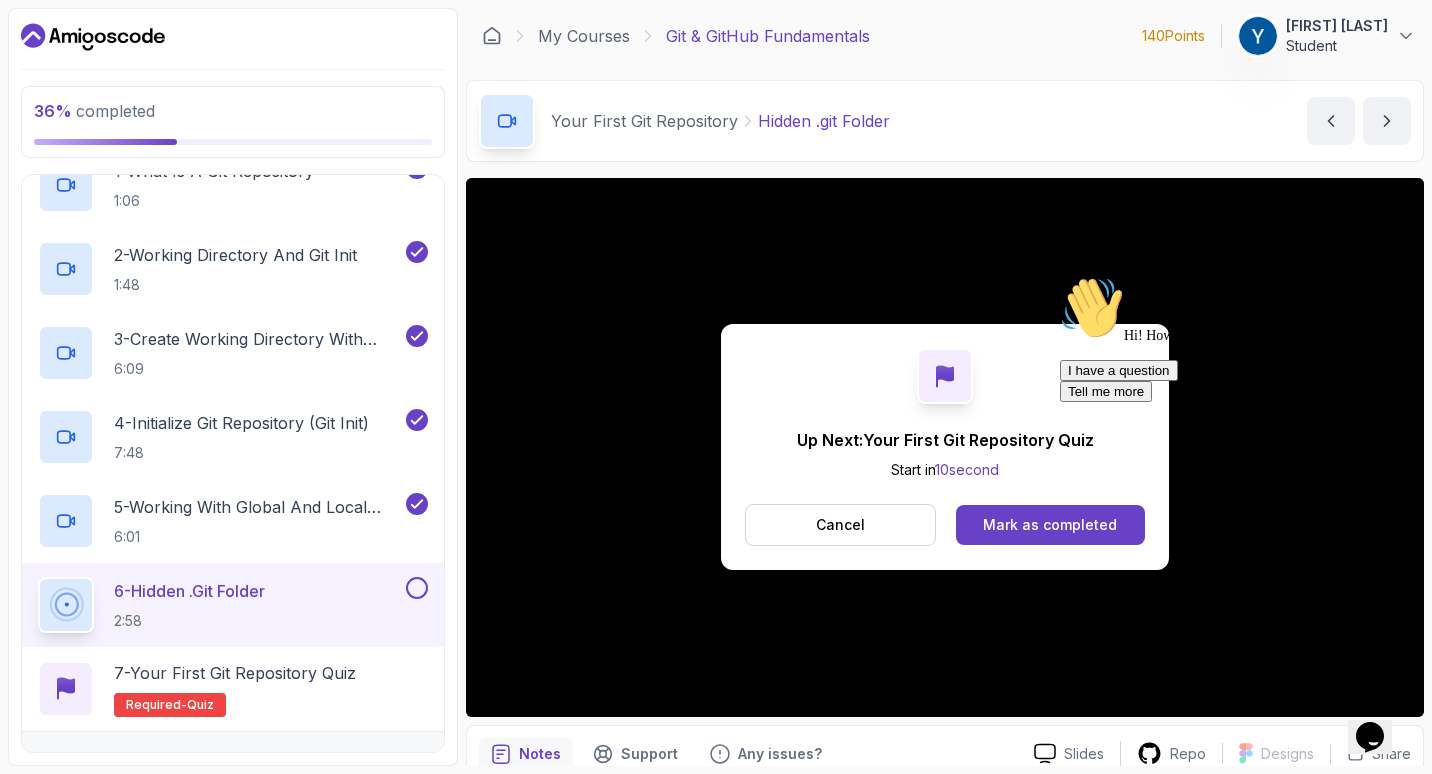 click at bounding box center [417, 588] 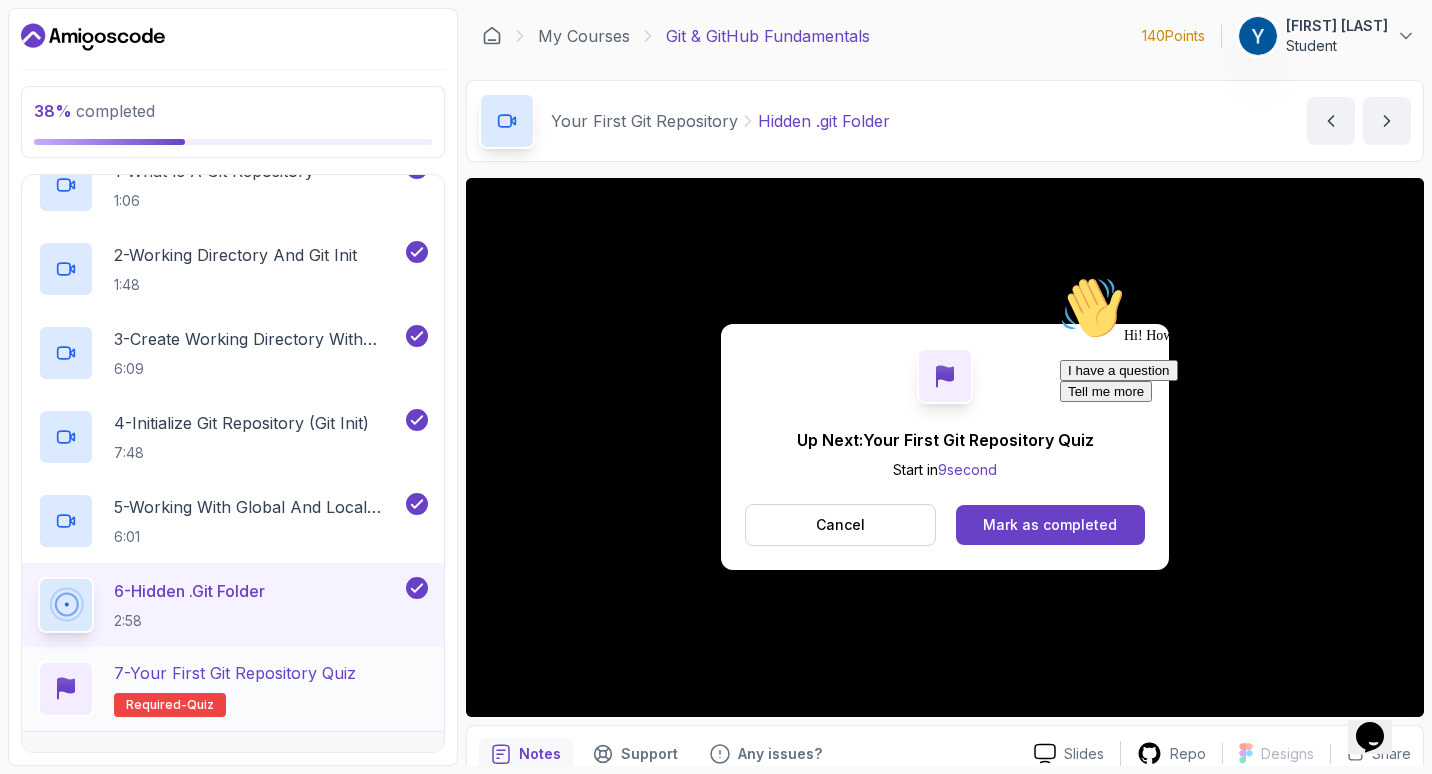 click on "7  -  Your First Git Repository Quiz" at bounding box center (235, 673) 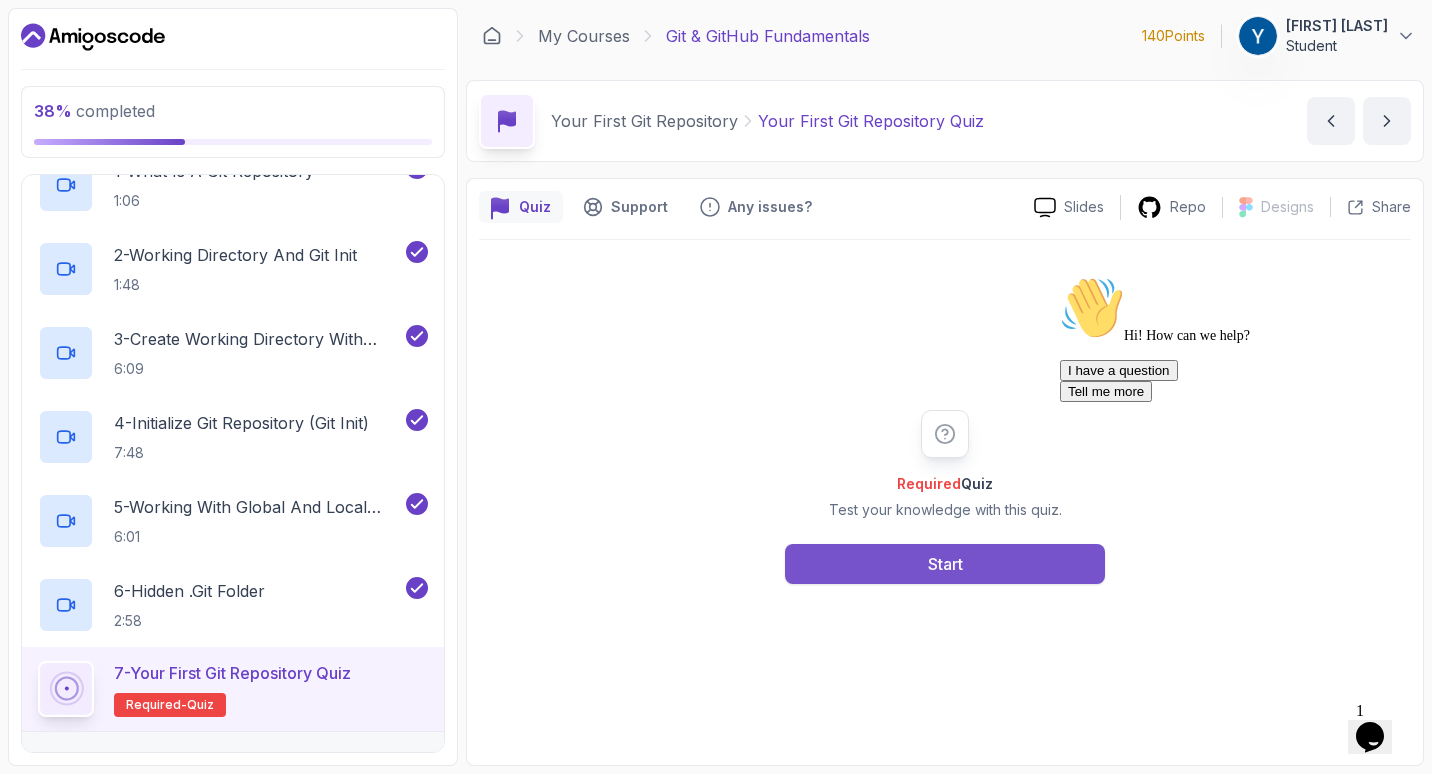 click on "Start" at bounding box center [945, 564] 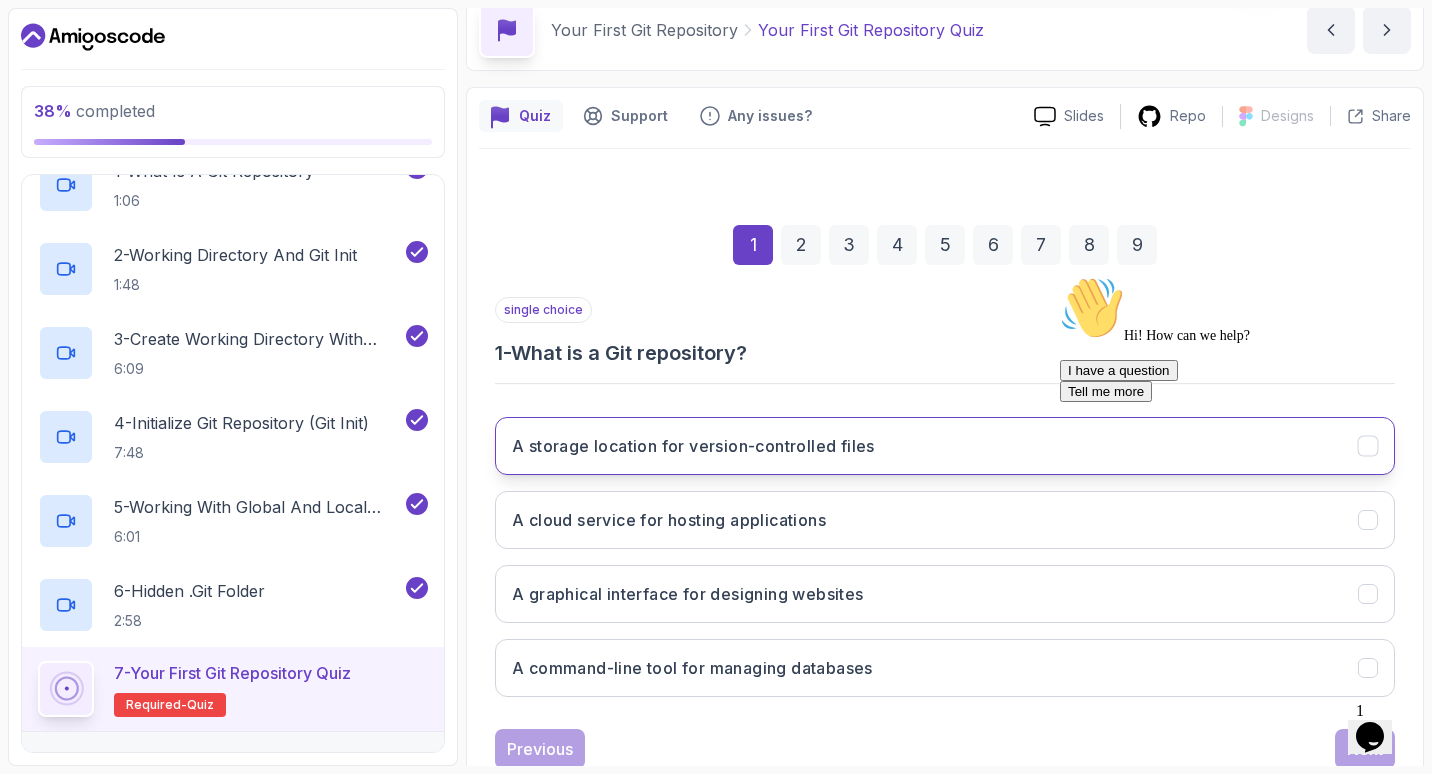 scroll, scrollTop: 151, scrollLeft: 0, axis: vertical 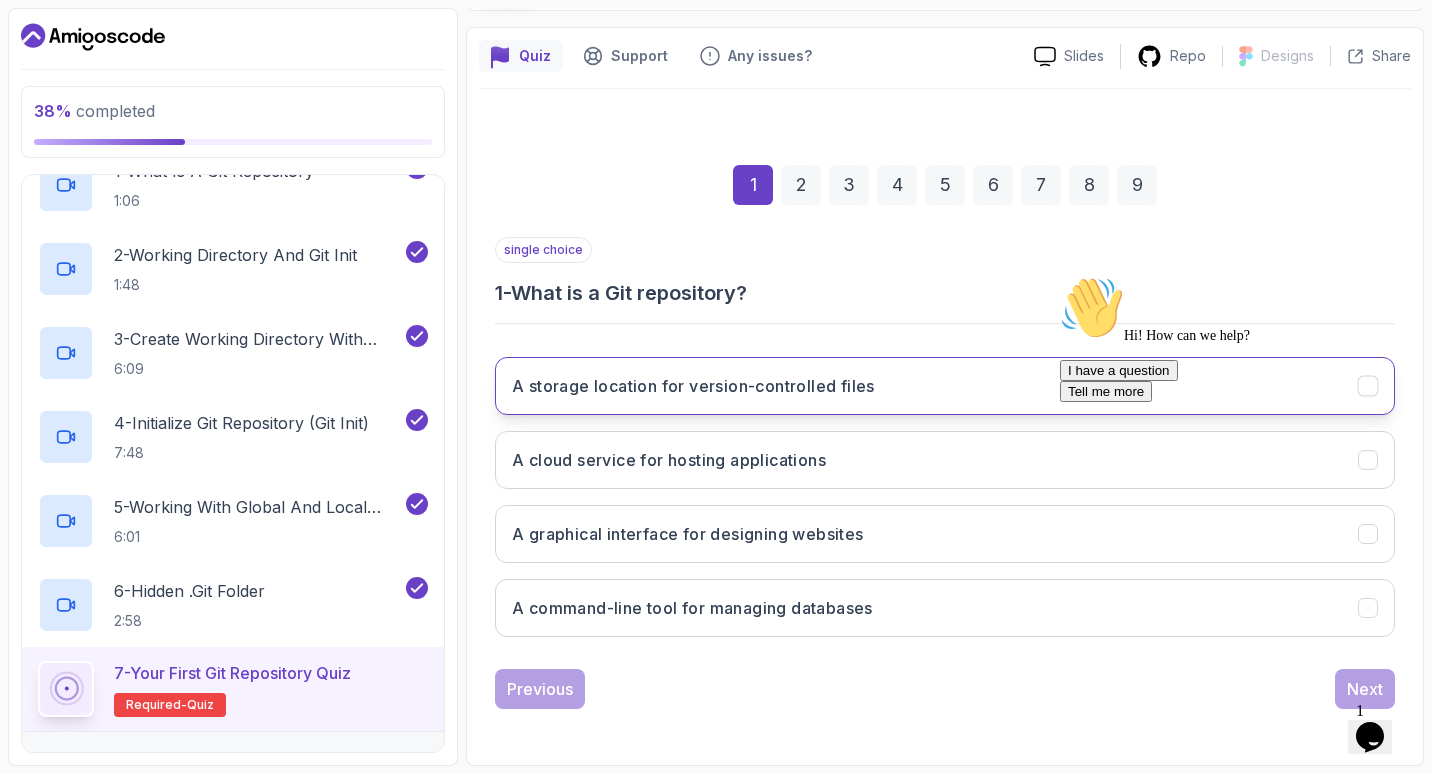 click on "A storage location for version-controlled files" at bounding box center [945, 386] 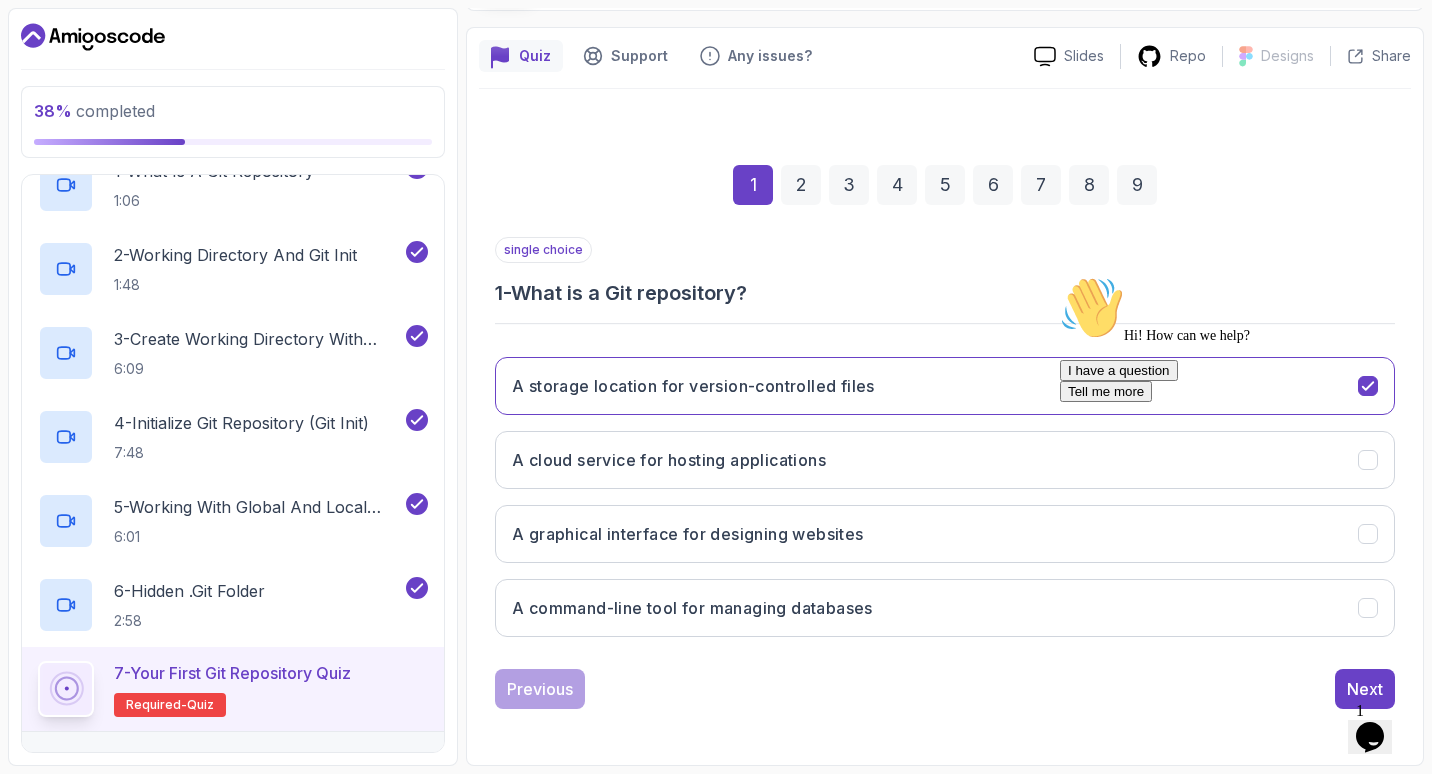 click at bounding box center [1060, 276] 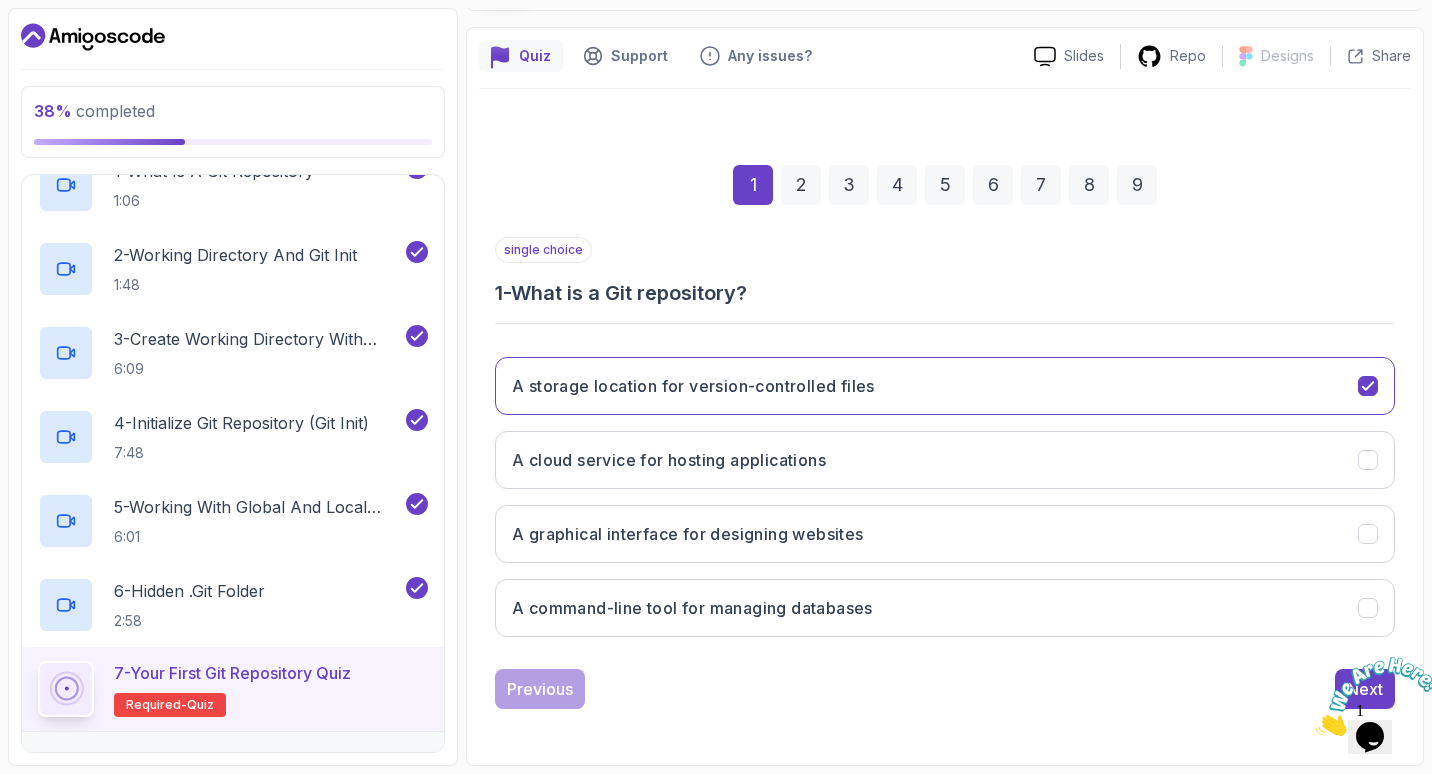click at bounding box center (1316, 730) 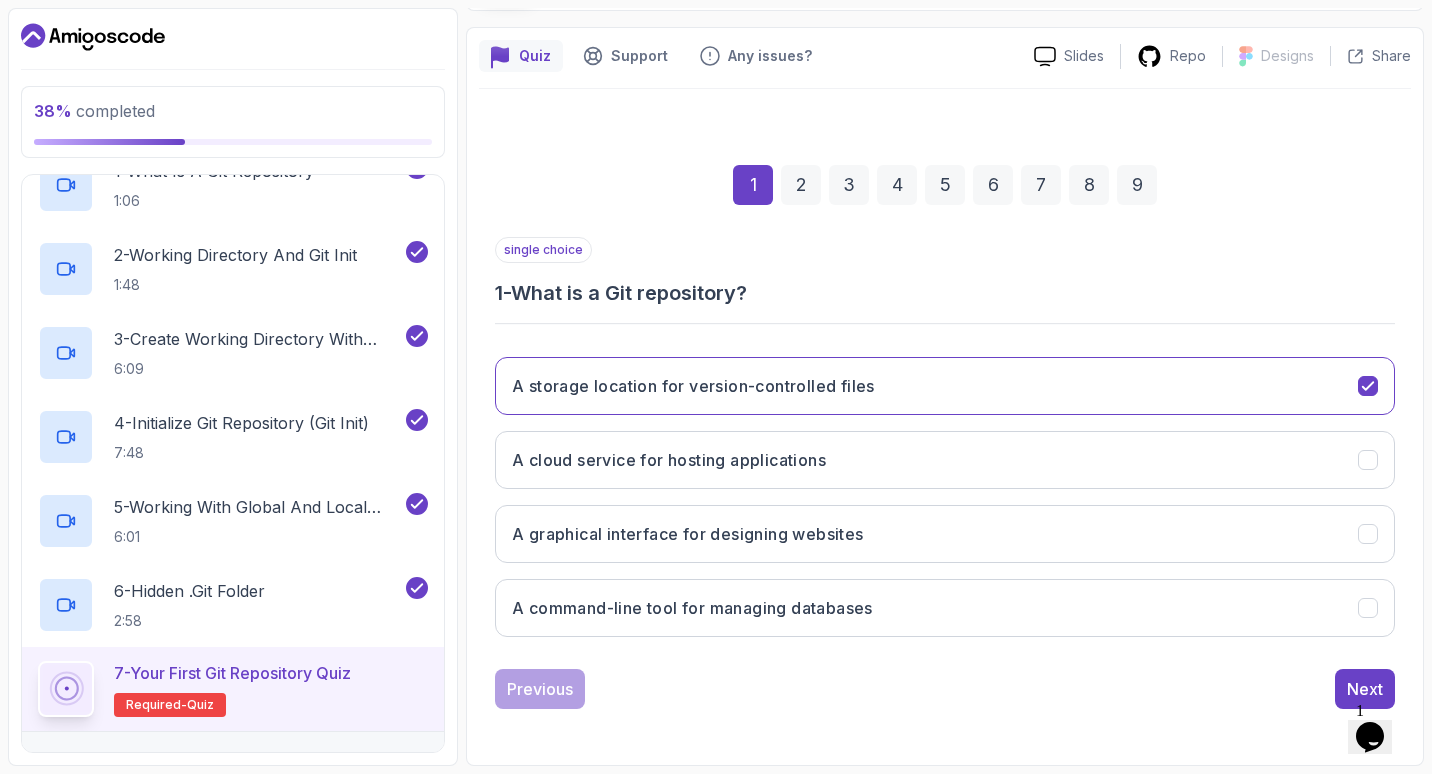 click on "Opens Chat This icon Opens the chat window." 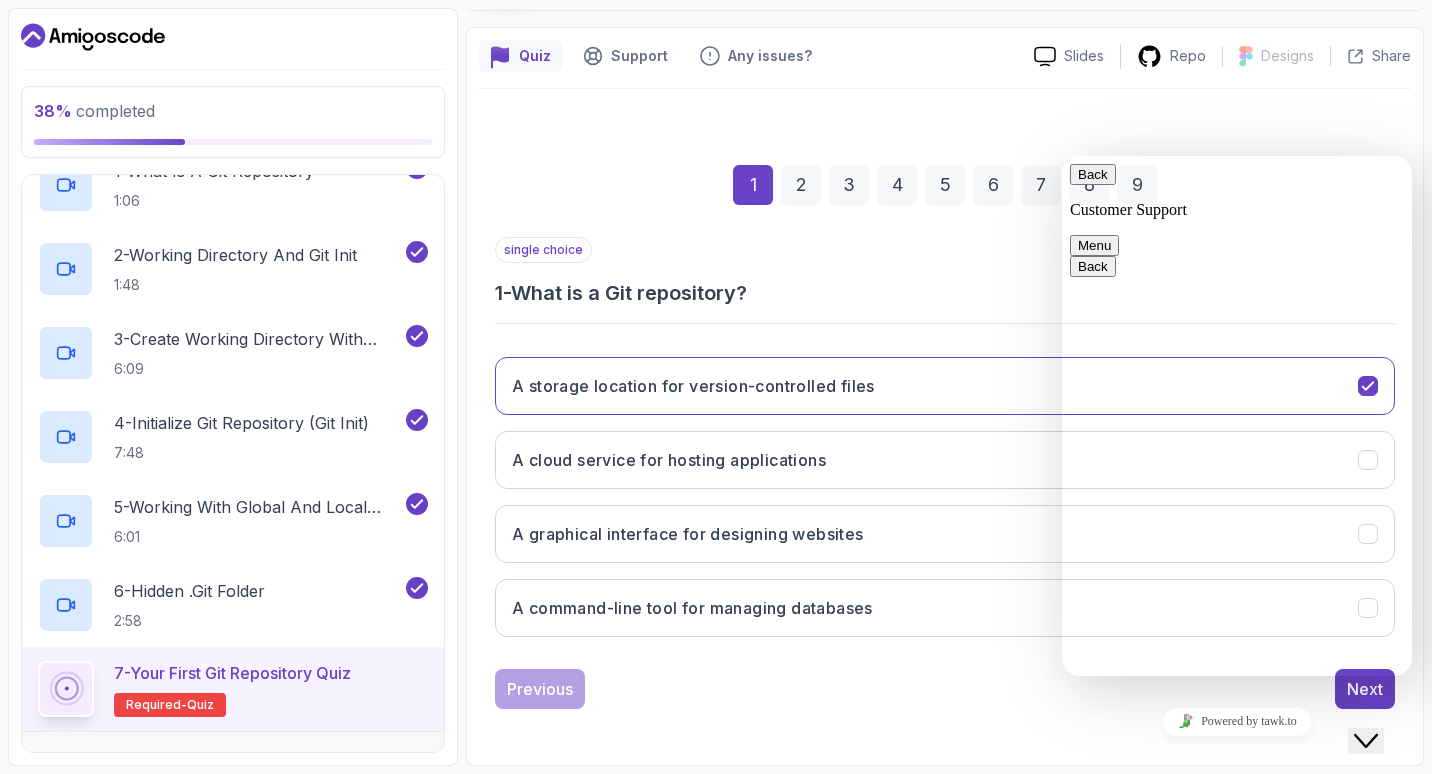 click on "Powered by tawk.to" at bounding box center [1237, 721] 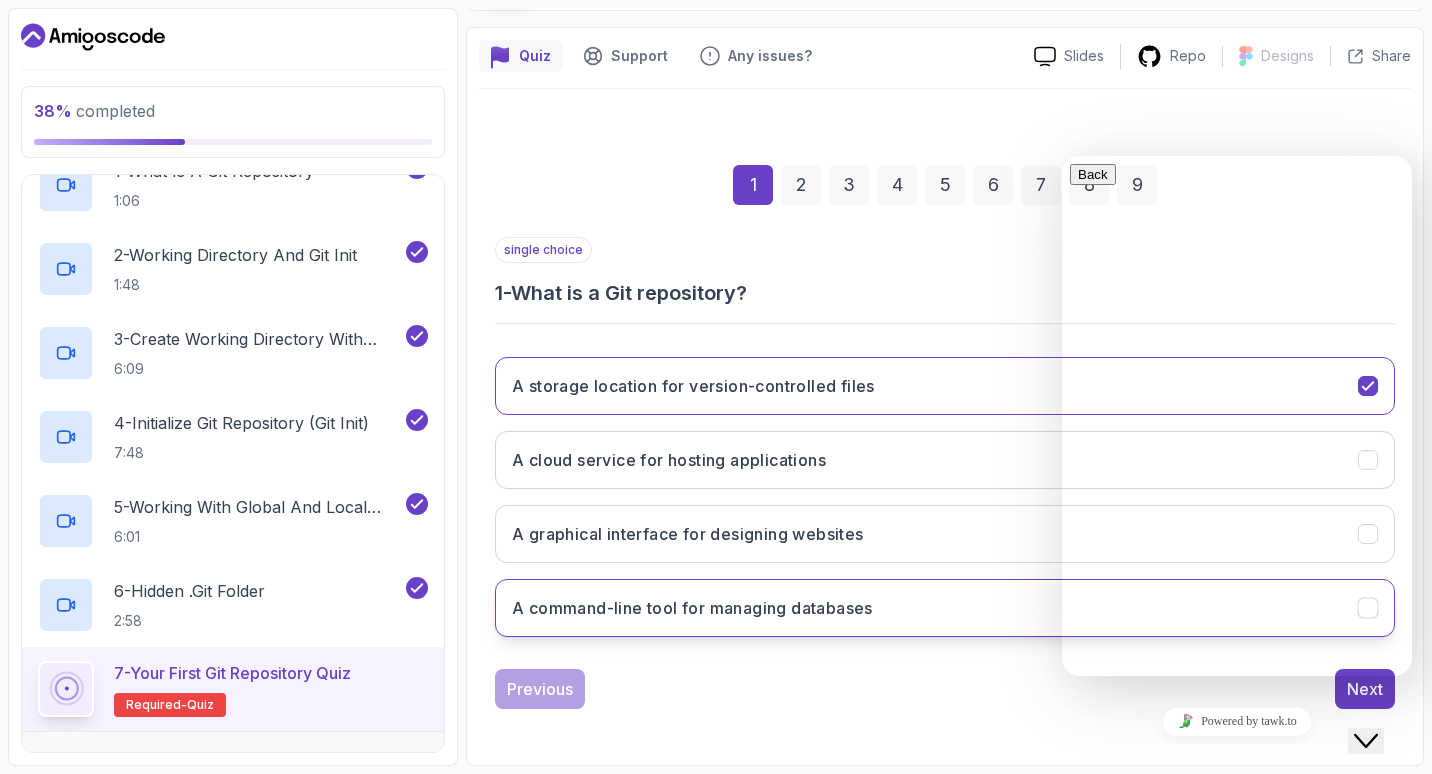 click on "A command-line tool for managing databases" at bounding box center (945, 608) 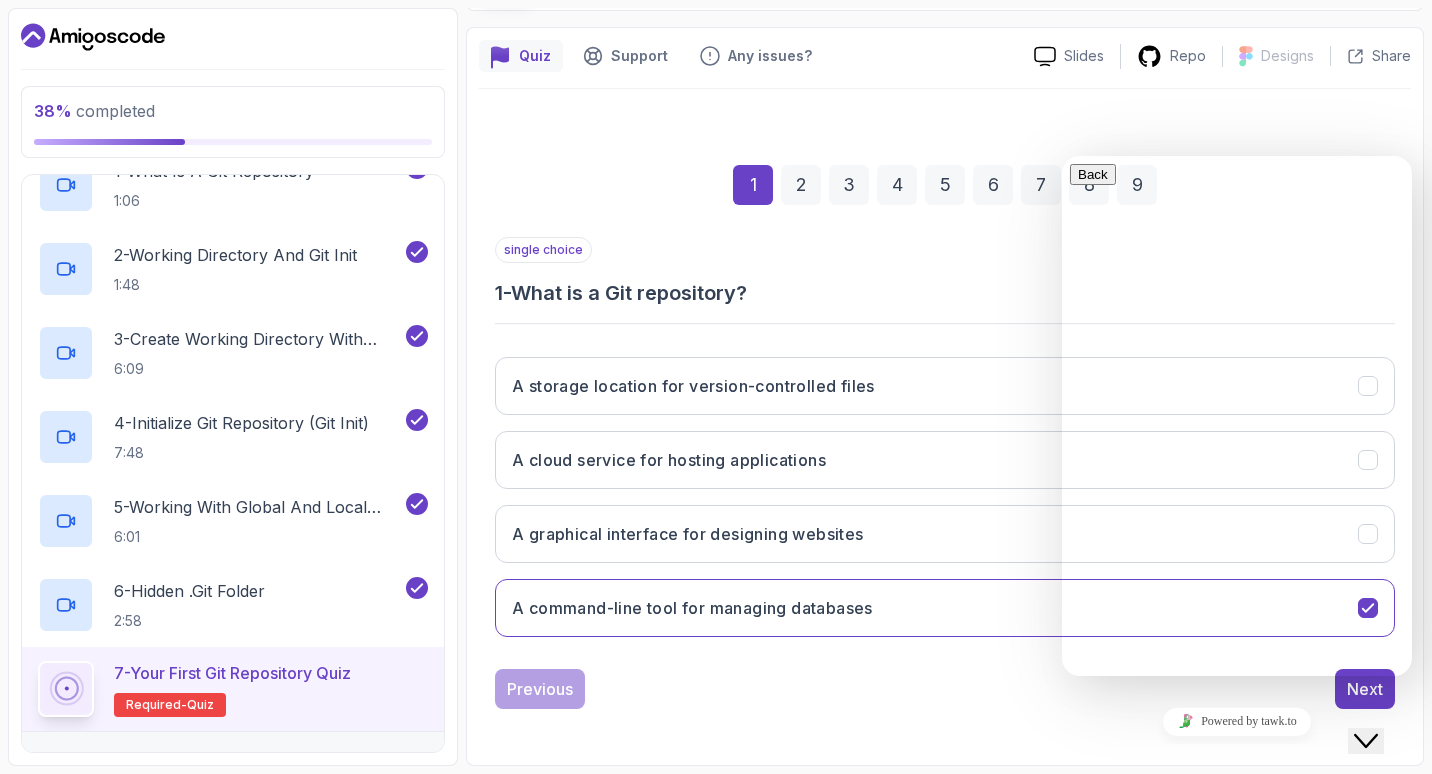 click on "Previous Next" at bounding box center [945, 689] 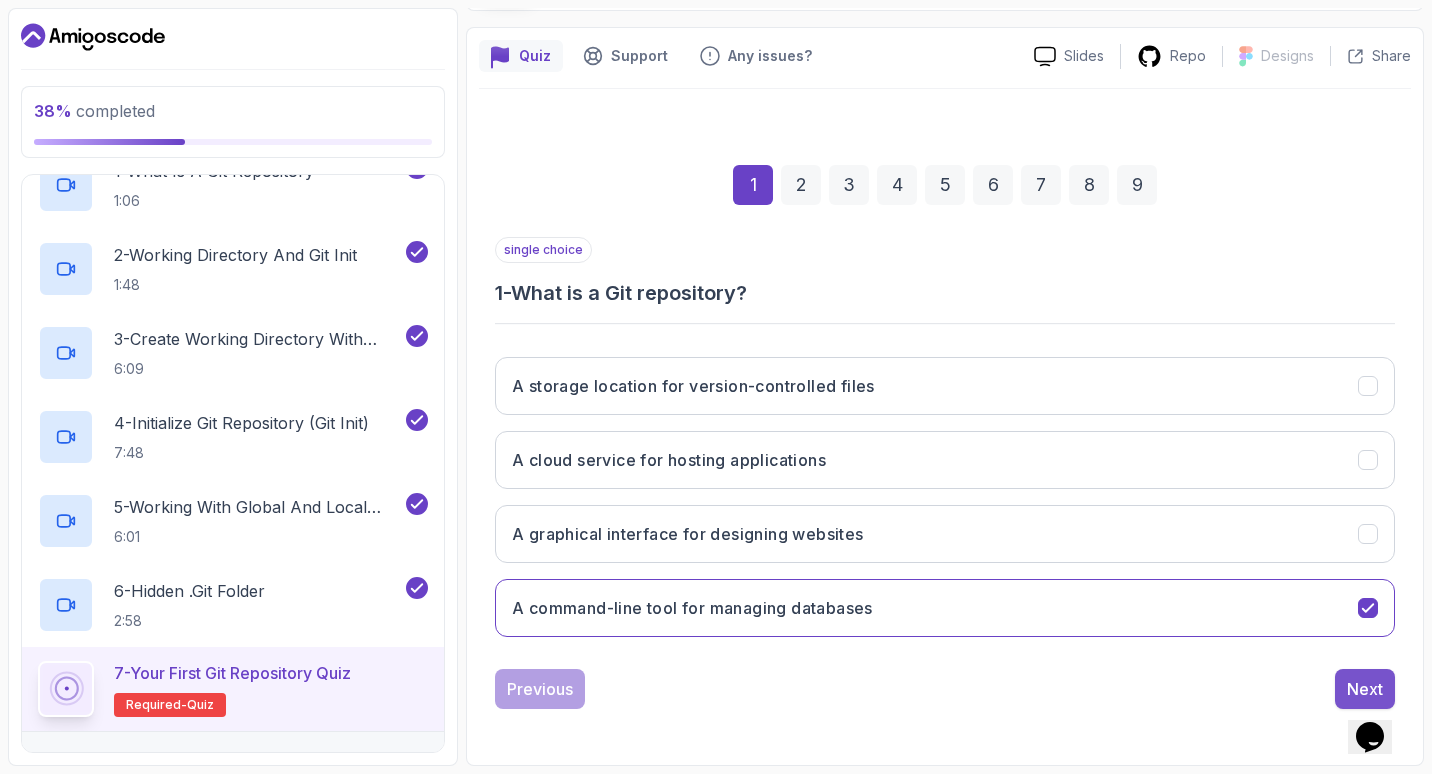 click on "Next" at bounding box center [1365, 689] 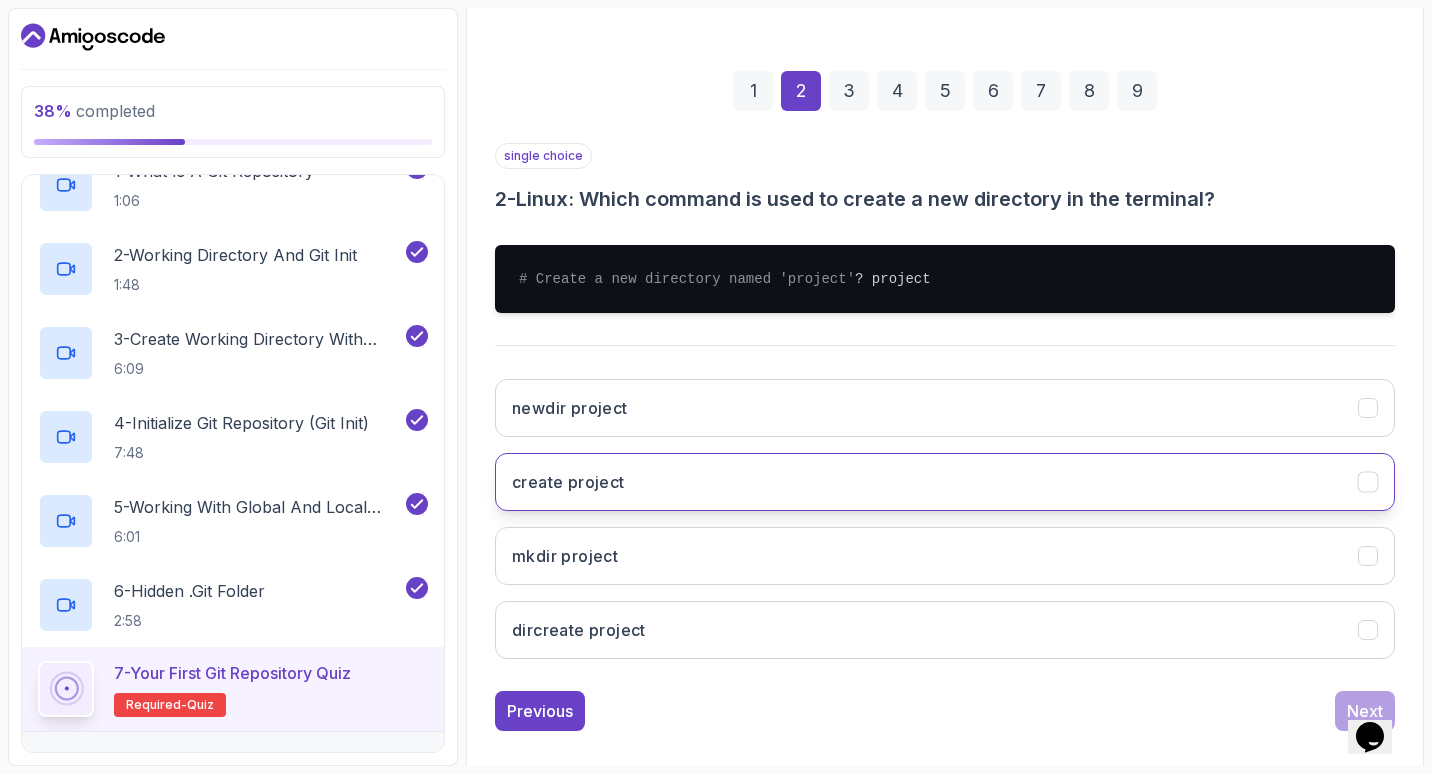 scroll, scrollTop: 251, scrollLeft: 0, axis: vertical 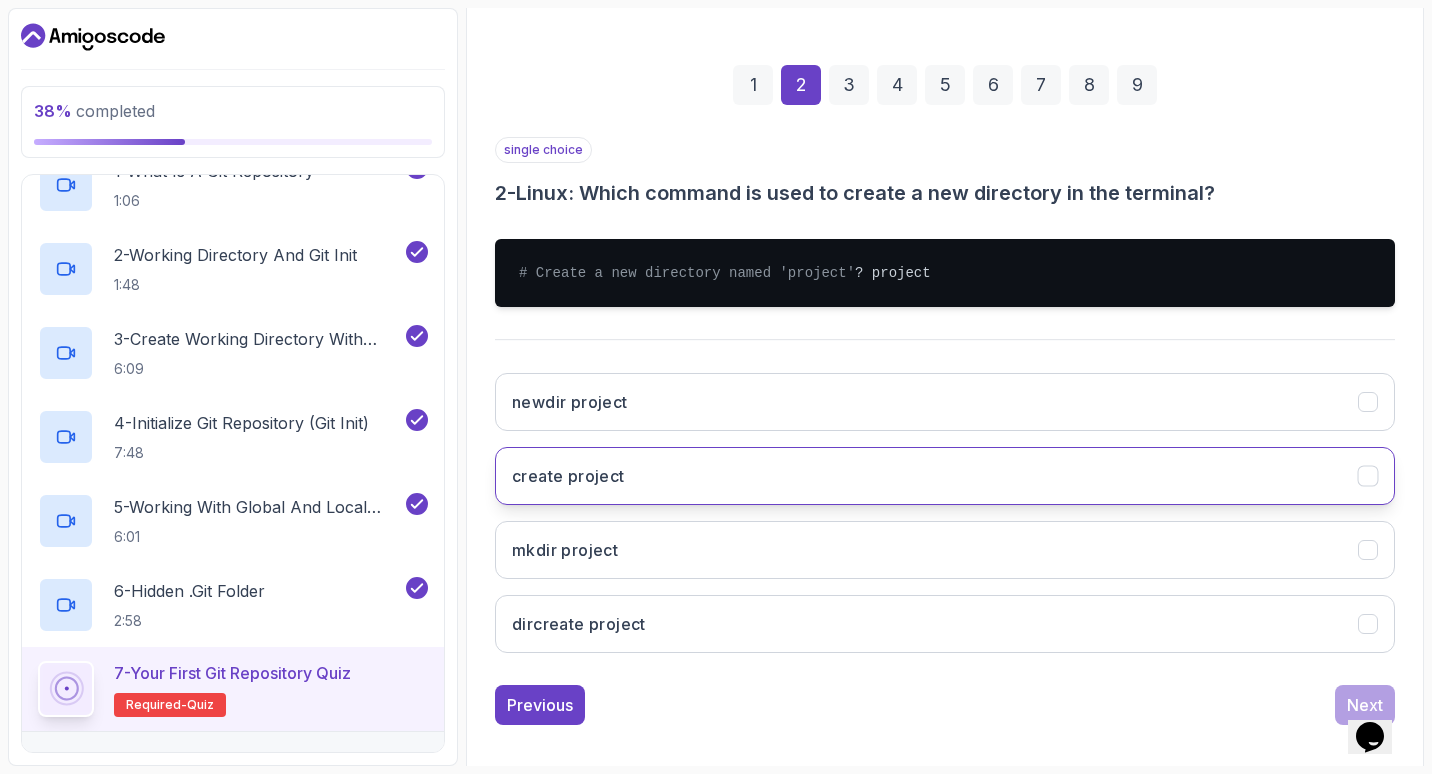 click on "mkdir project" at bounding box center (945, 550) 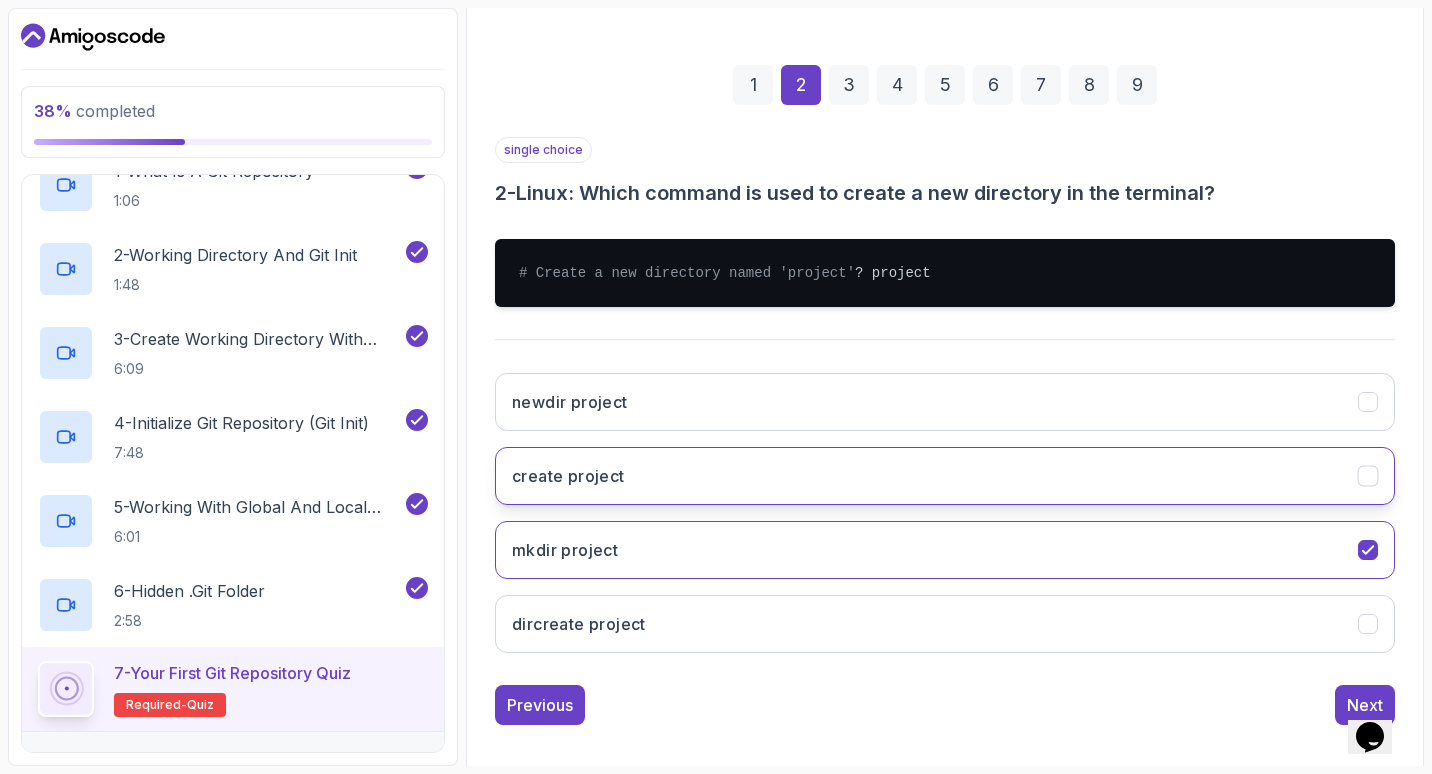 scroll, scrollTop: 287, scrollLeft: 0, axis: vertical 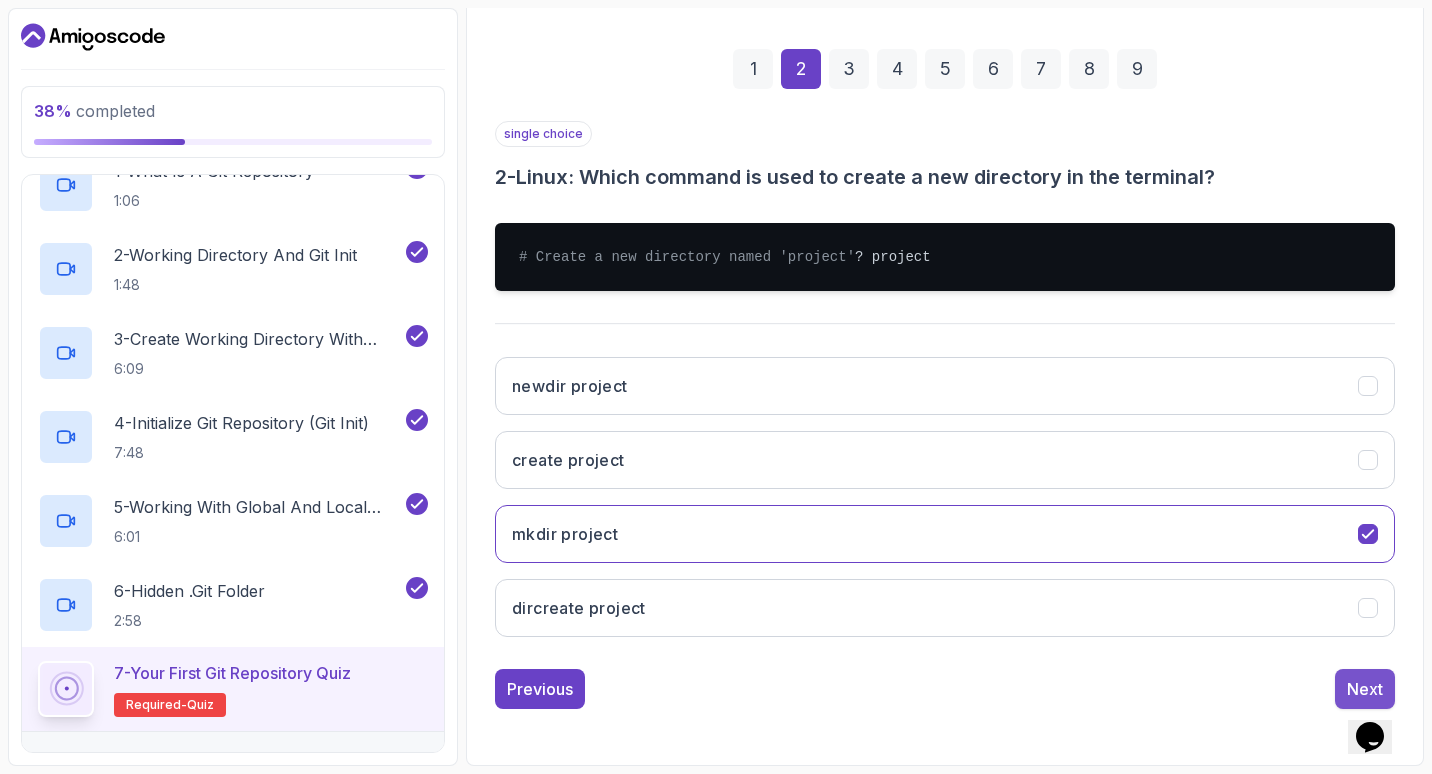 click on "Next" at bounding box center [1365, 689] 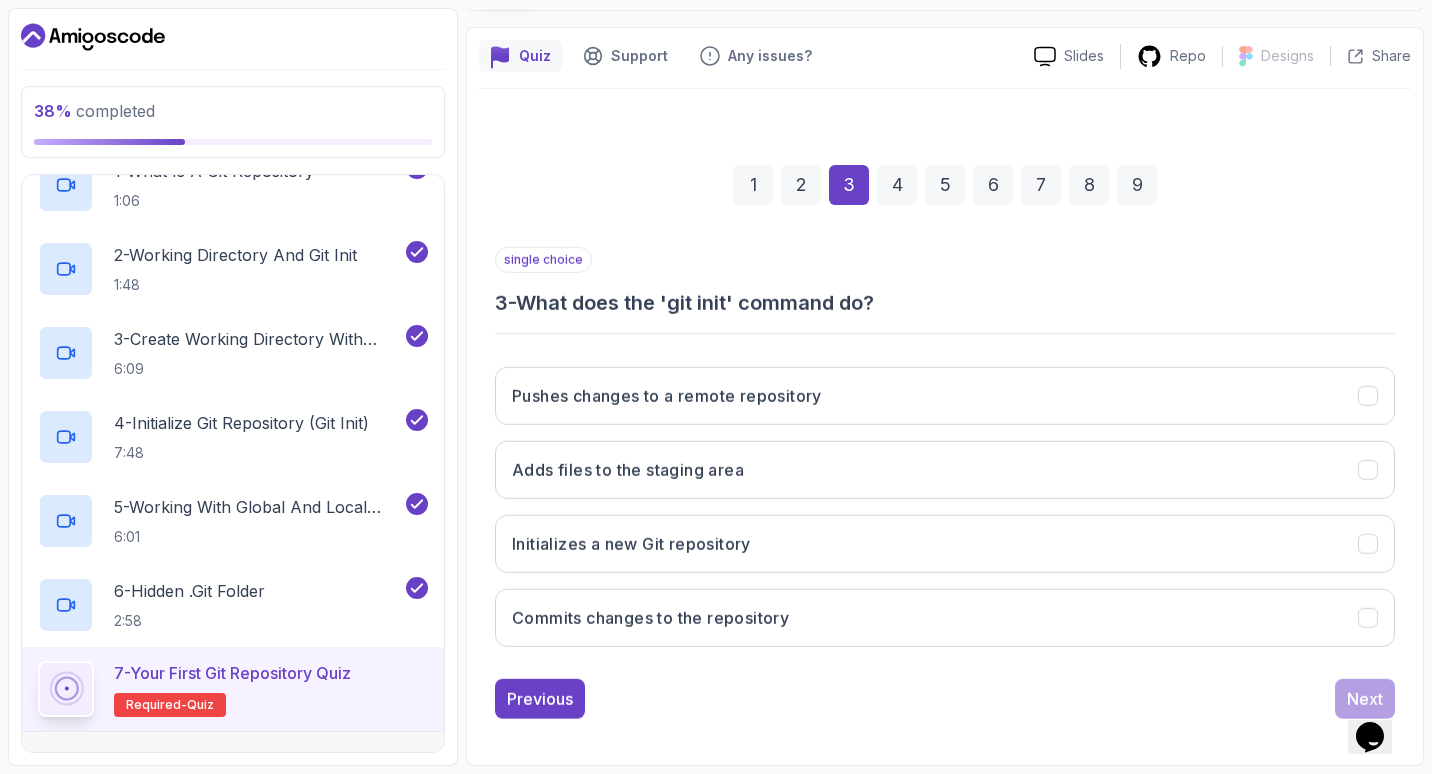 scroll, scrollTop: 151, scrollLeft: 0, axis: vertical 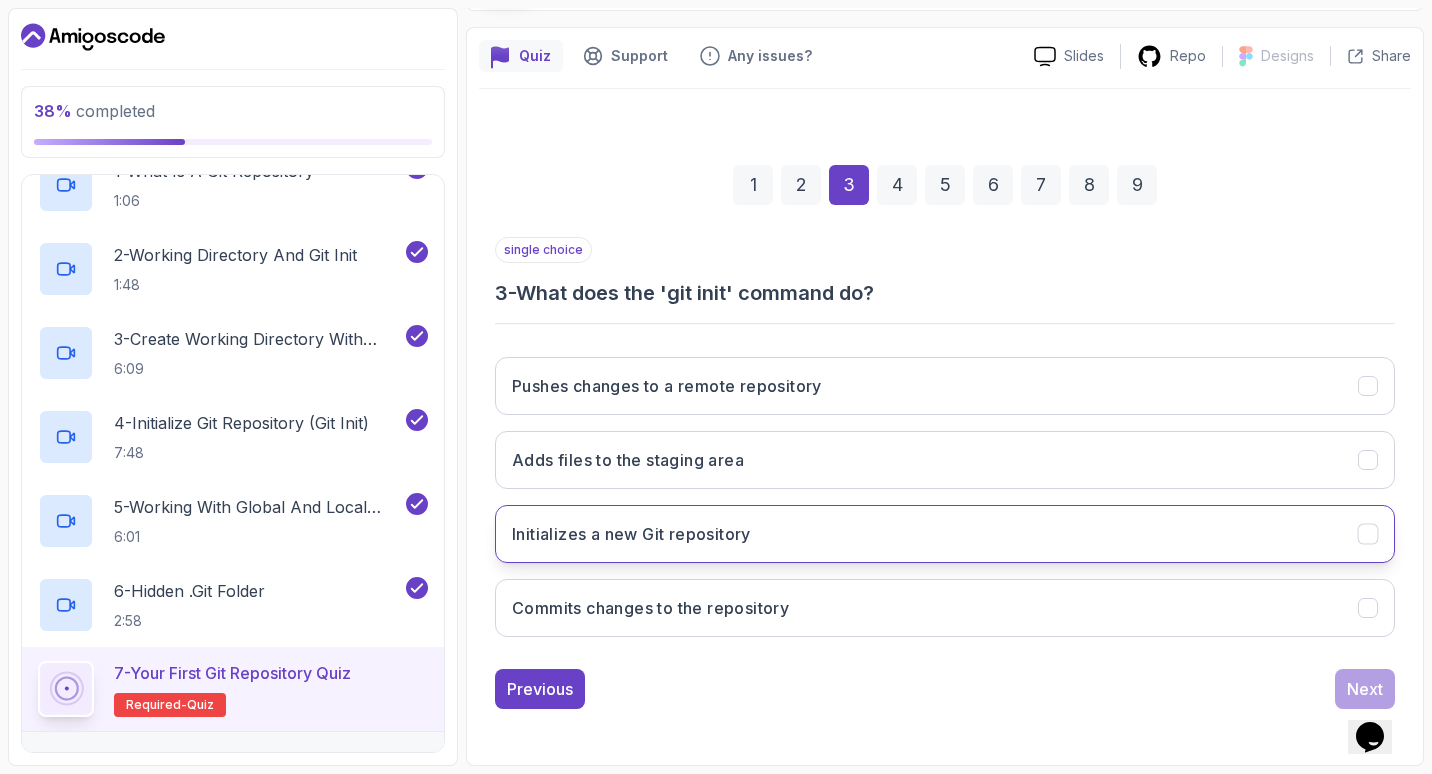 click on "Initializes a new Git repository" at bounding box center [945, 534] 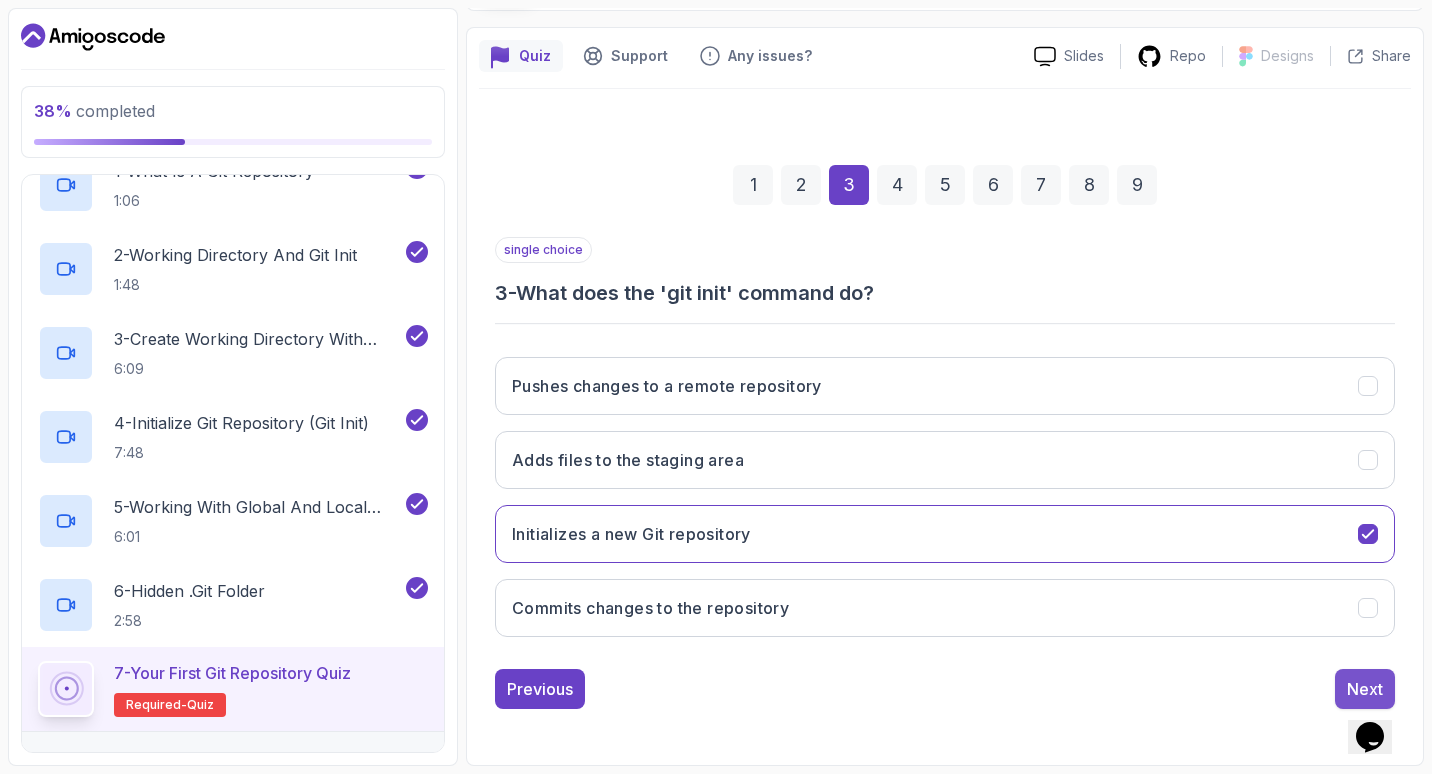 click on "Next" at bounding box center [1365, 689] 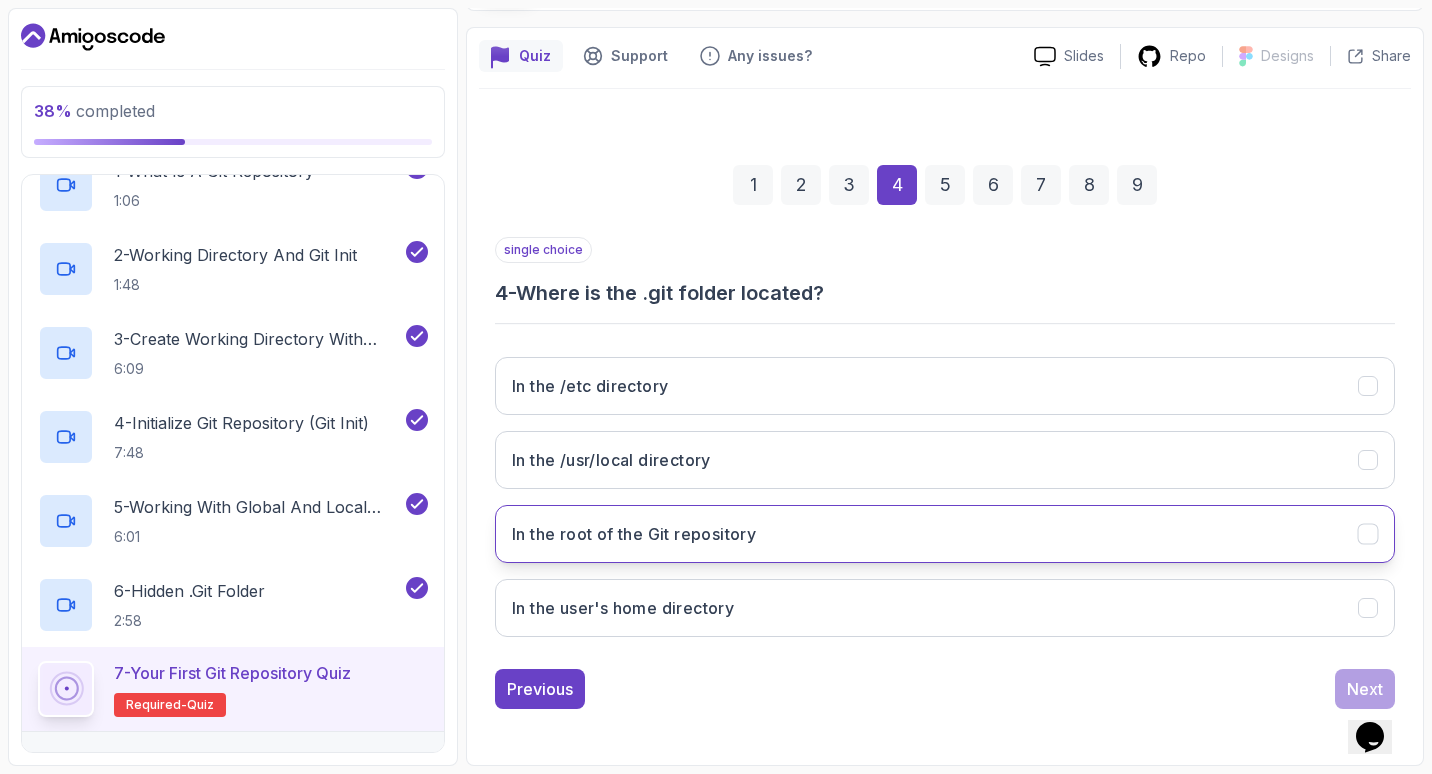 click on "In the root of the Git repository" at bounding box center [945, 534] 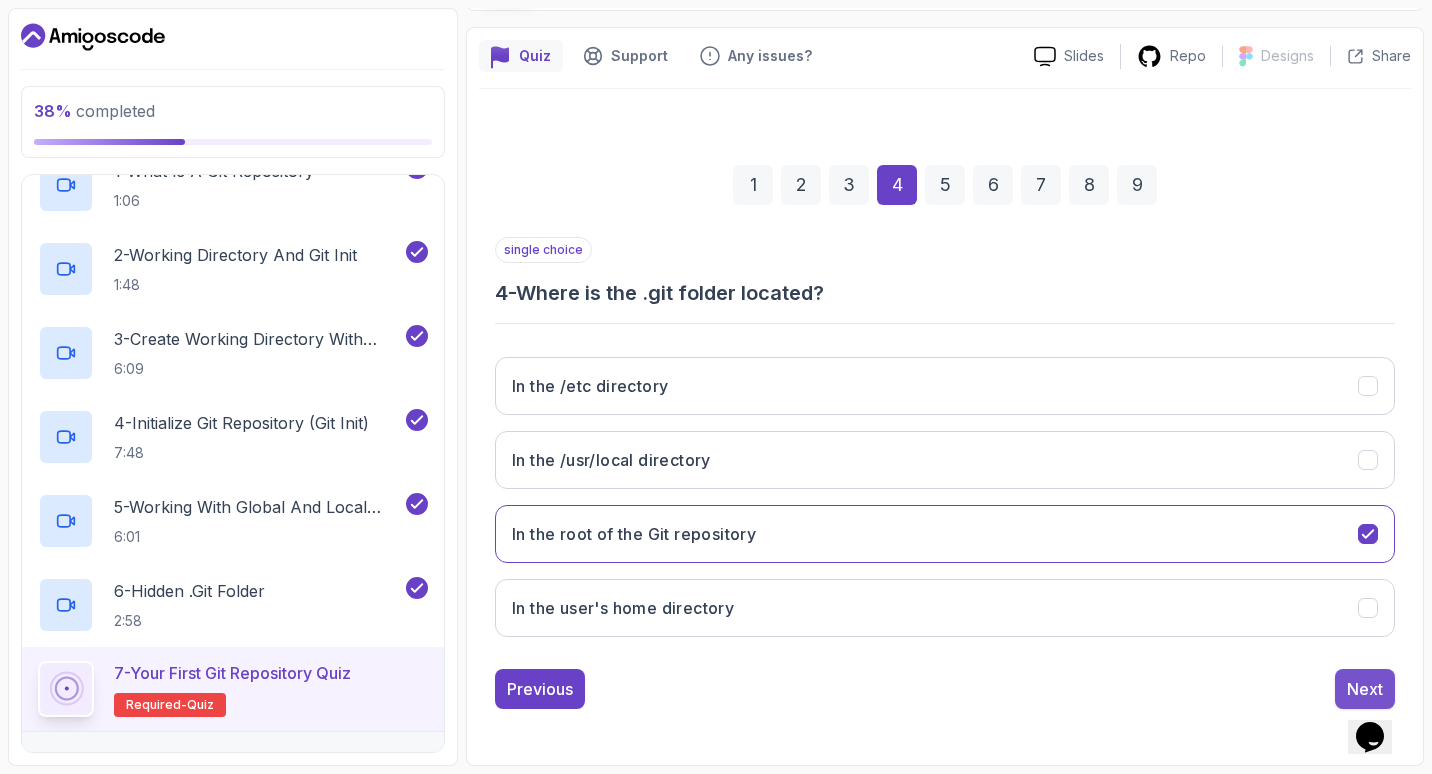 click on "Next" at bounding box center [1365, 689] 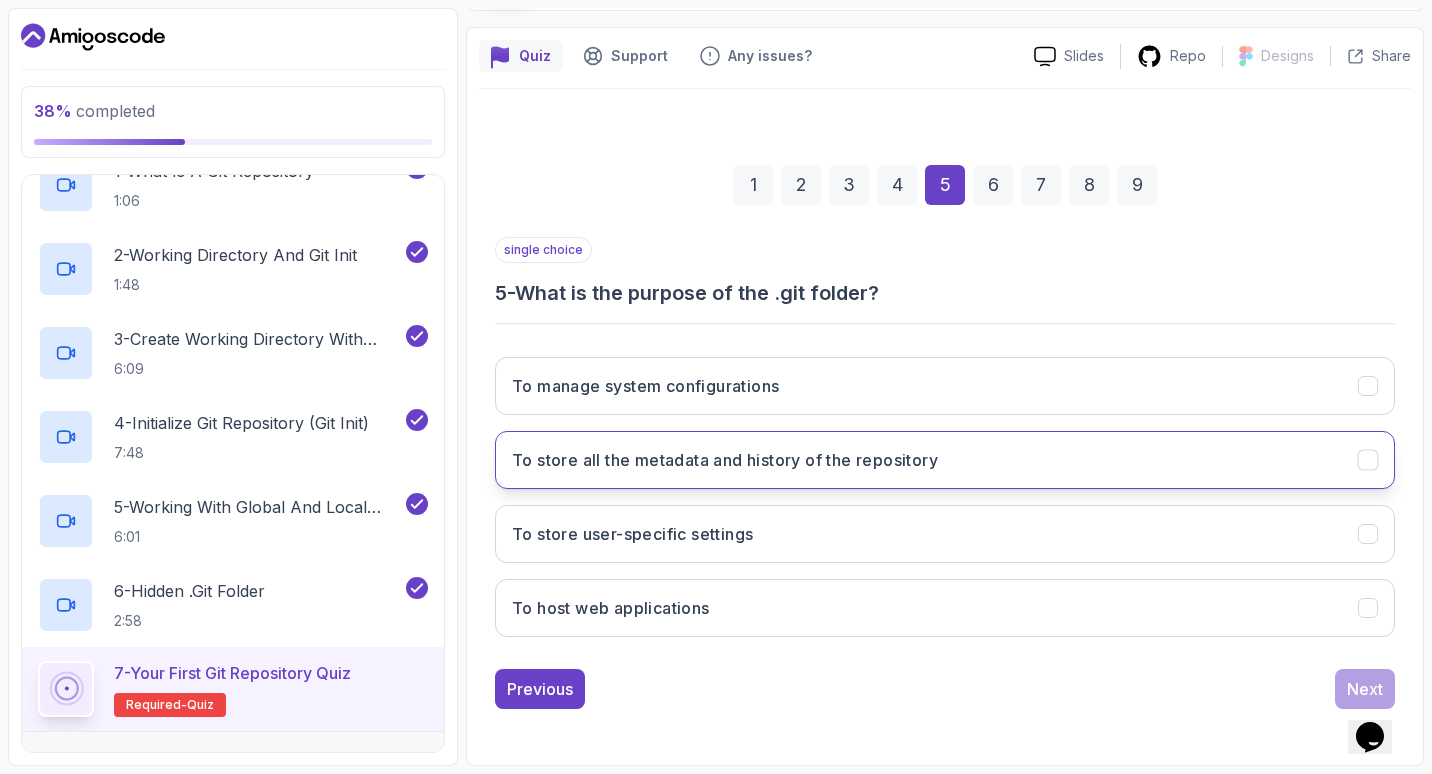 click on "To store all the metadata and history of the repository" at bounding box center (945, 460) 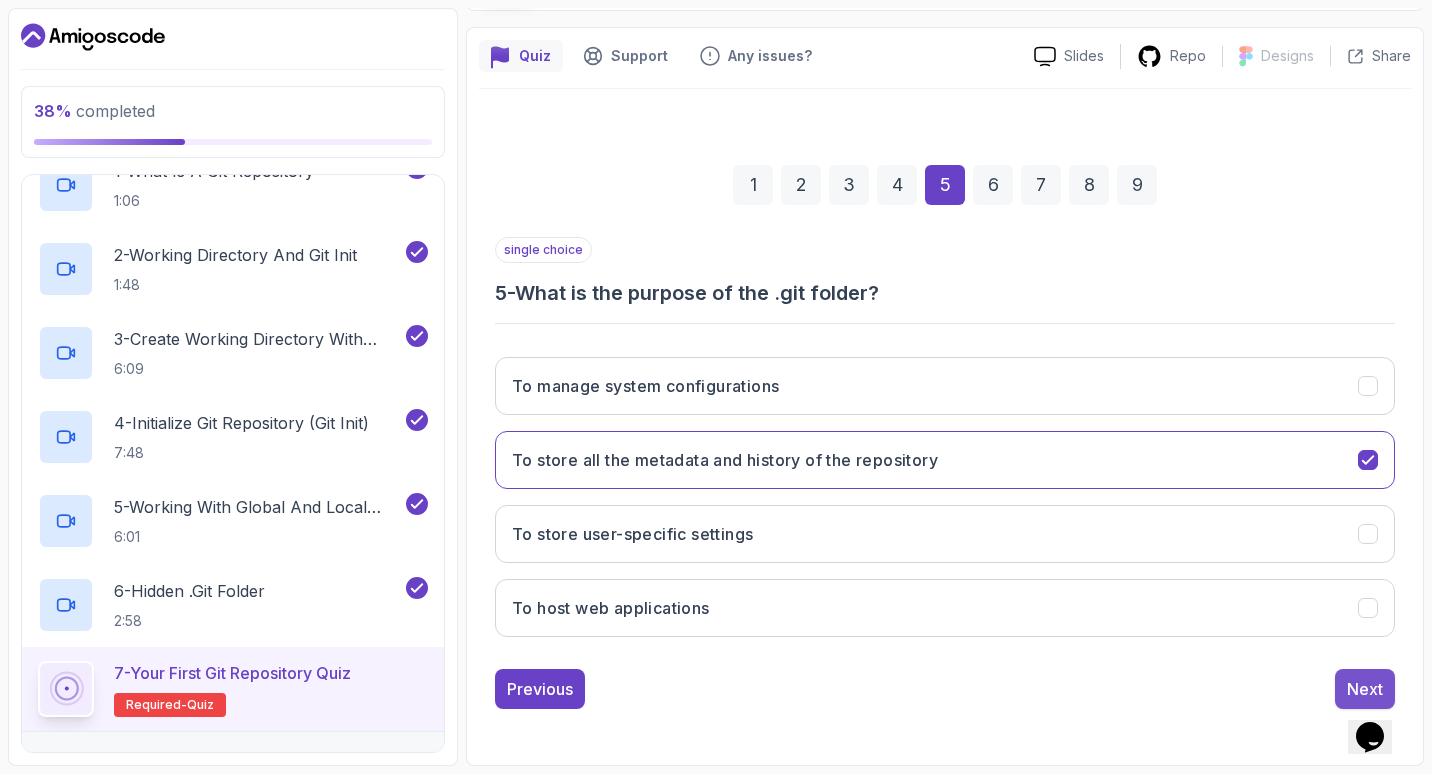 click on "Next" at bounding box center (1365, 689) 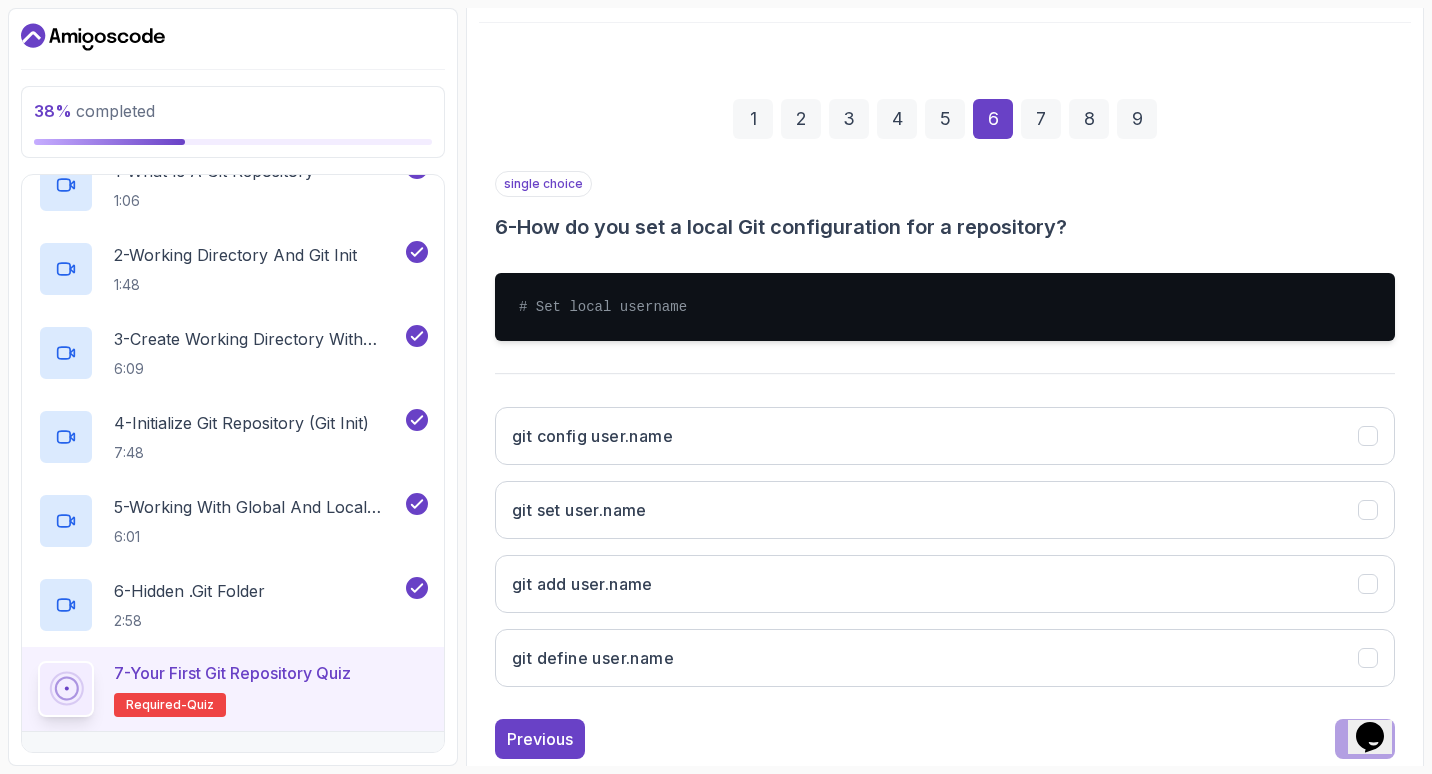 scroll, scrollTop: 220, scrollLeft: 0, axis: vertical 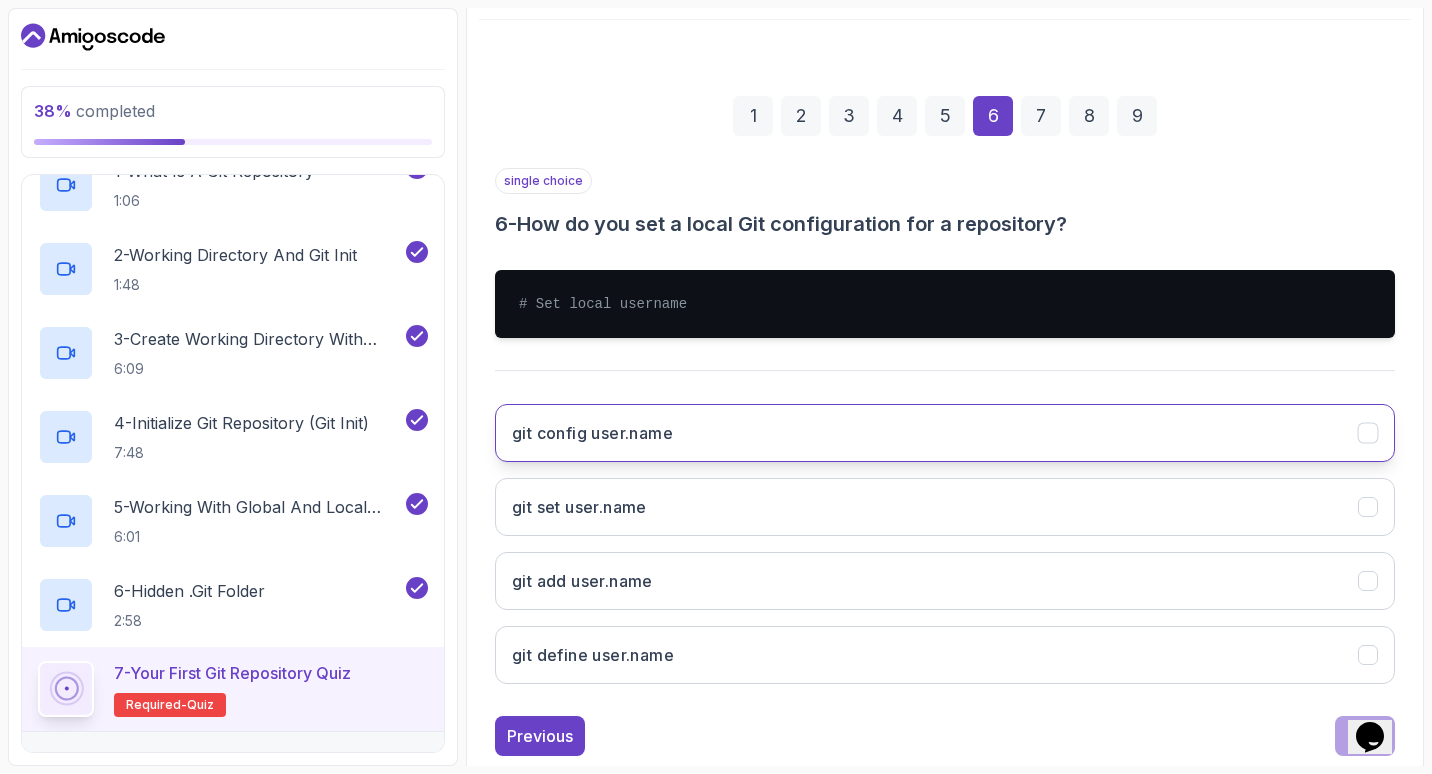 click on "git config user.name" at bounding box center [945, 433] 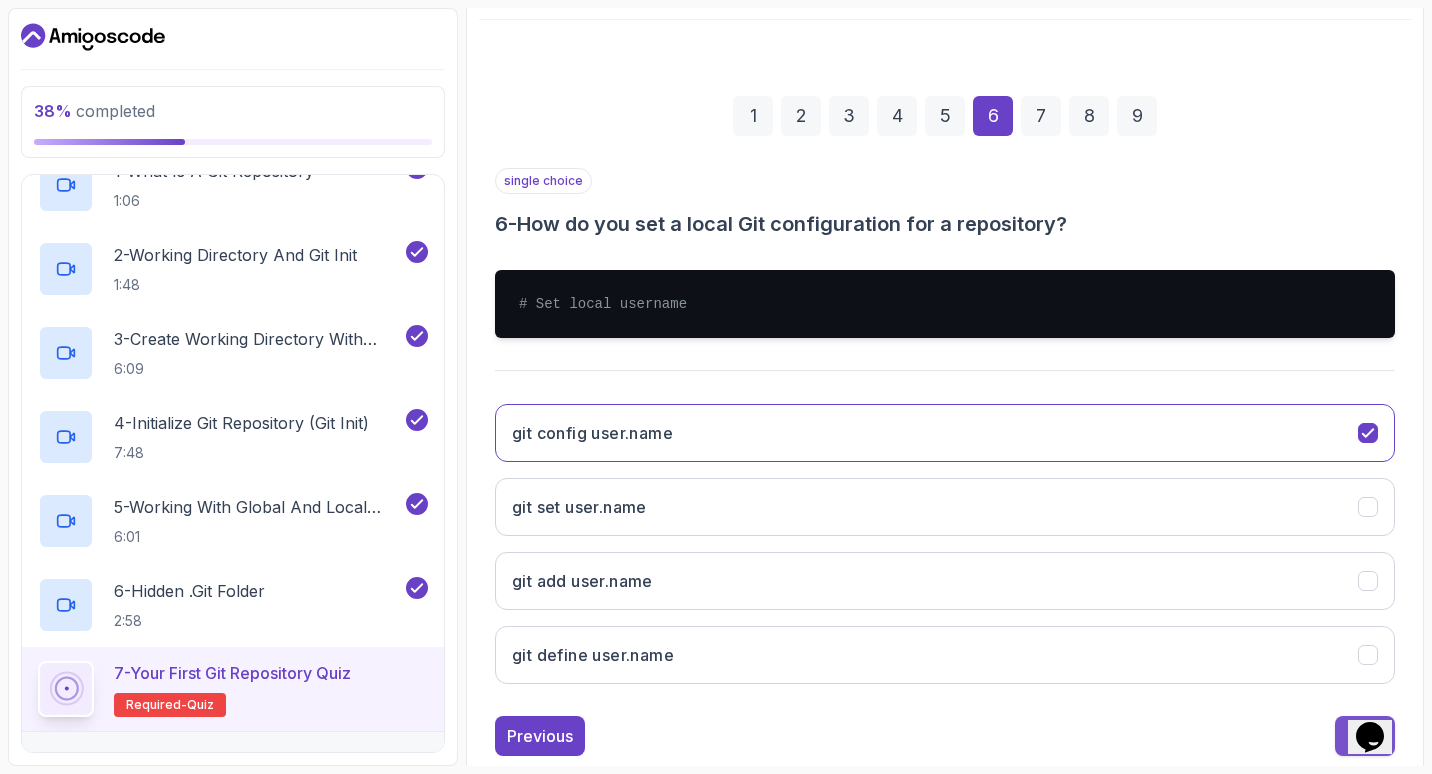 click on "Next" at bounding box center (1365, 736) 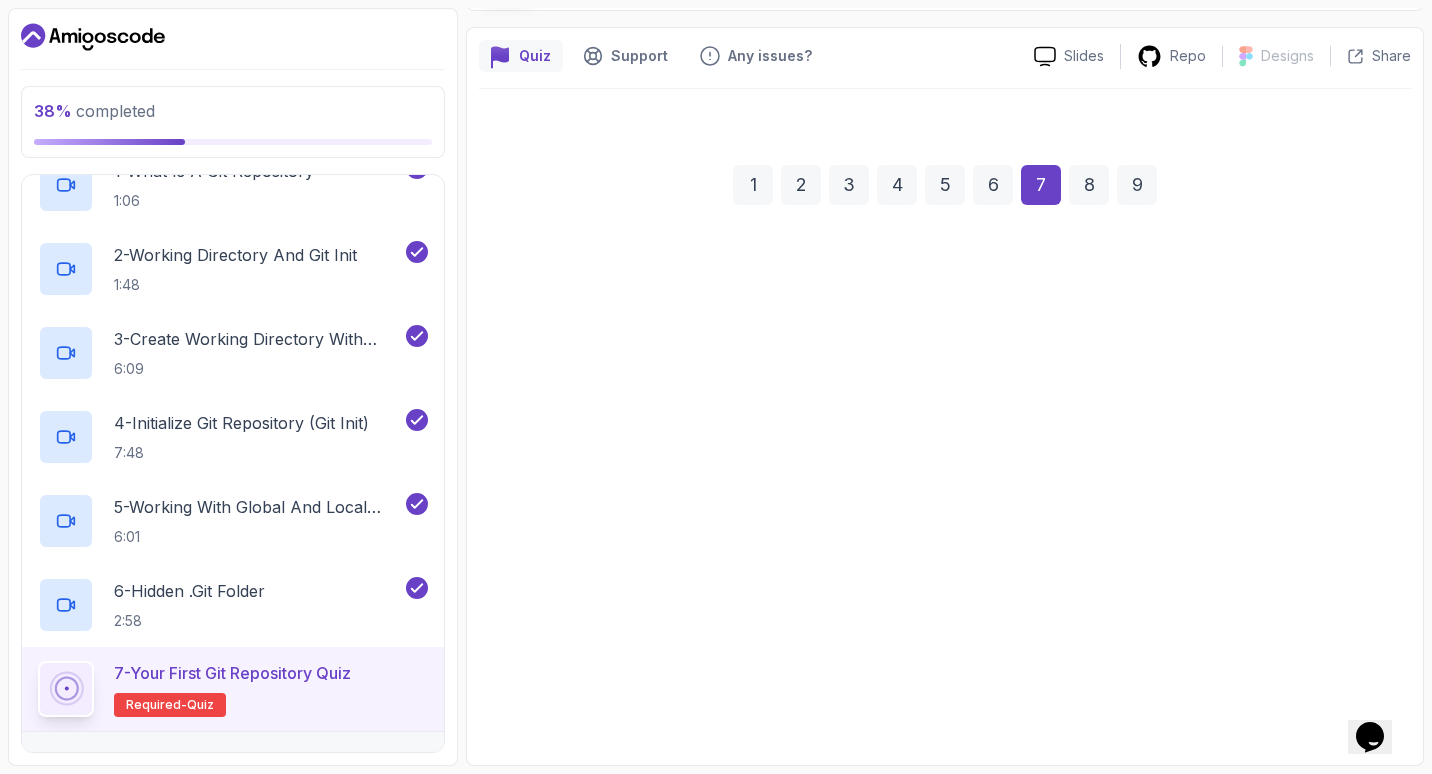 scroll, scrollTop: 151, scrollLeft: 0, axis: vertical 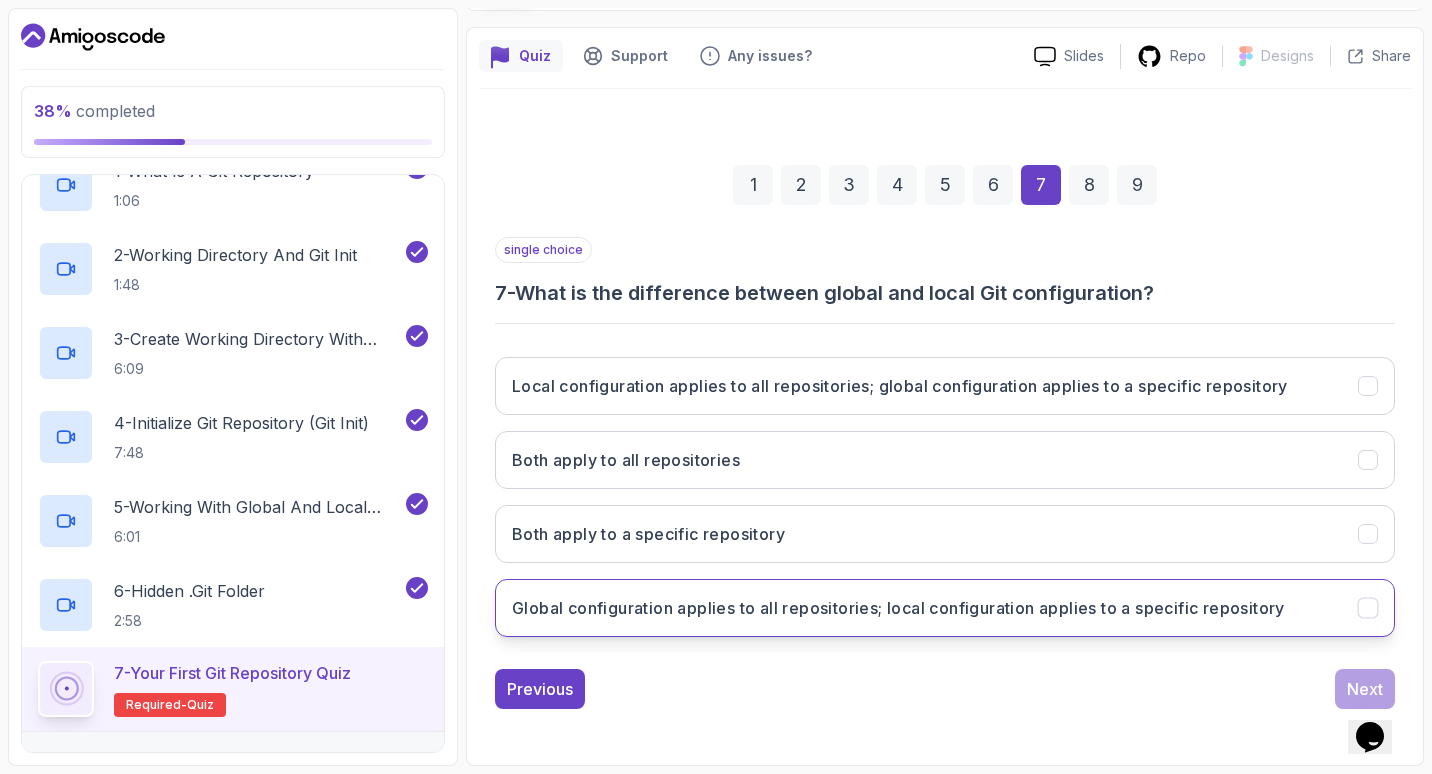 click on "Global configuration applies to all repositories; local configuration applies to a specific repository" at bounding box center (945, 608) 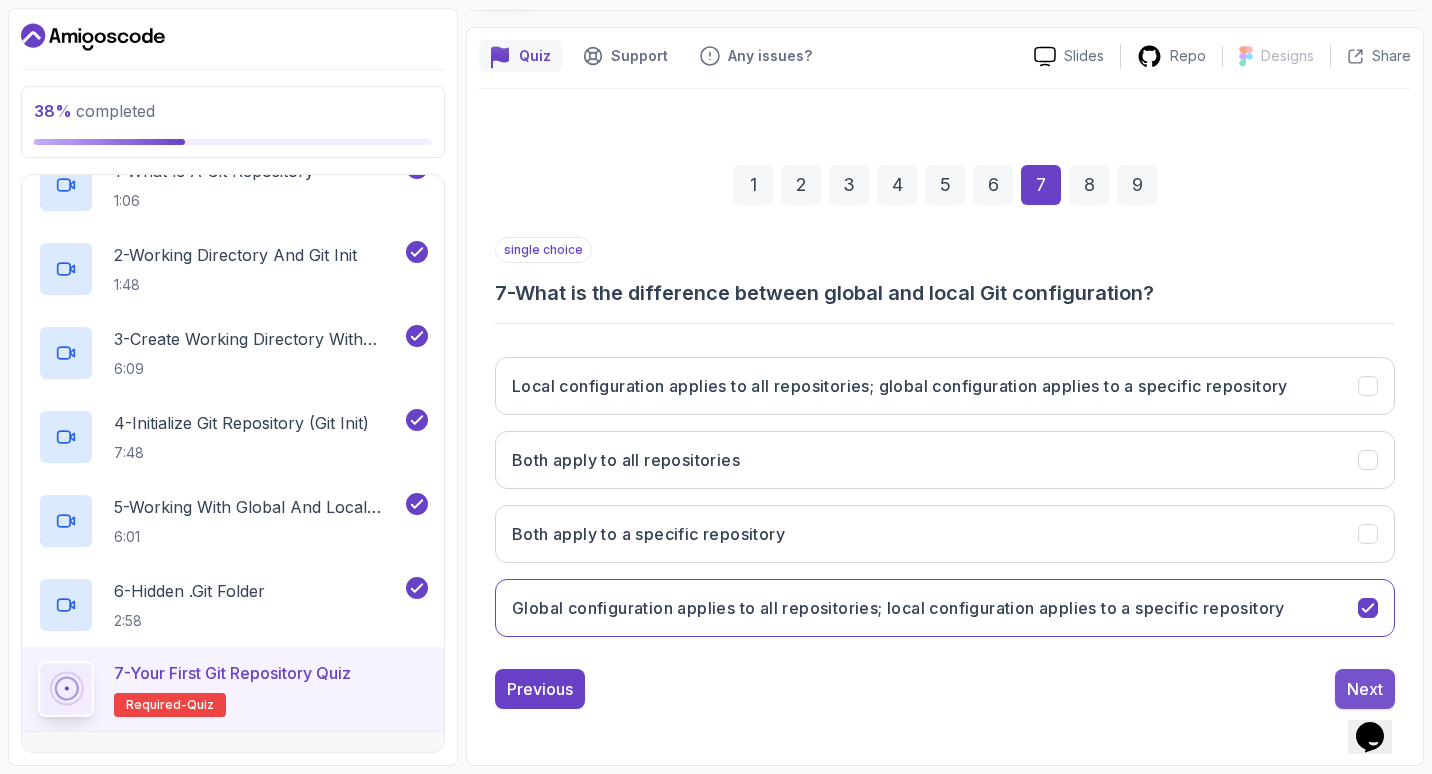 click on "Next" at bounding box center (1365, 689) 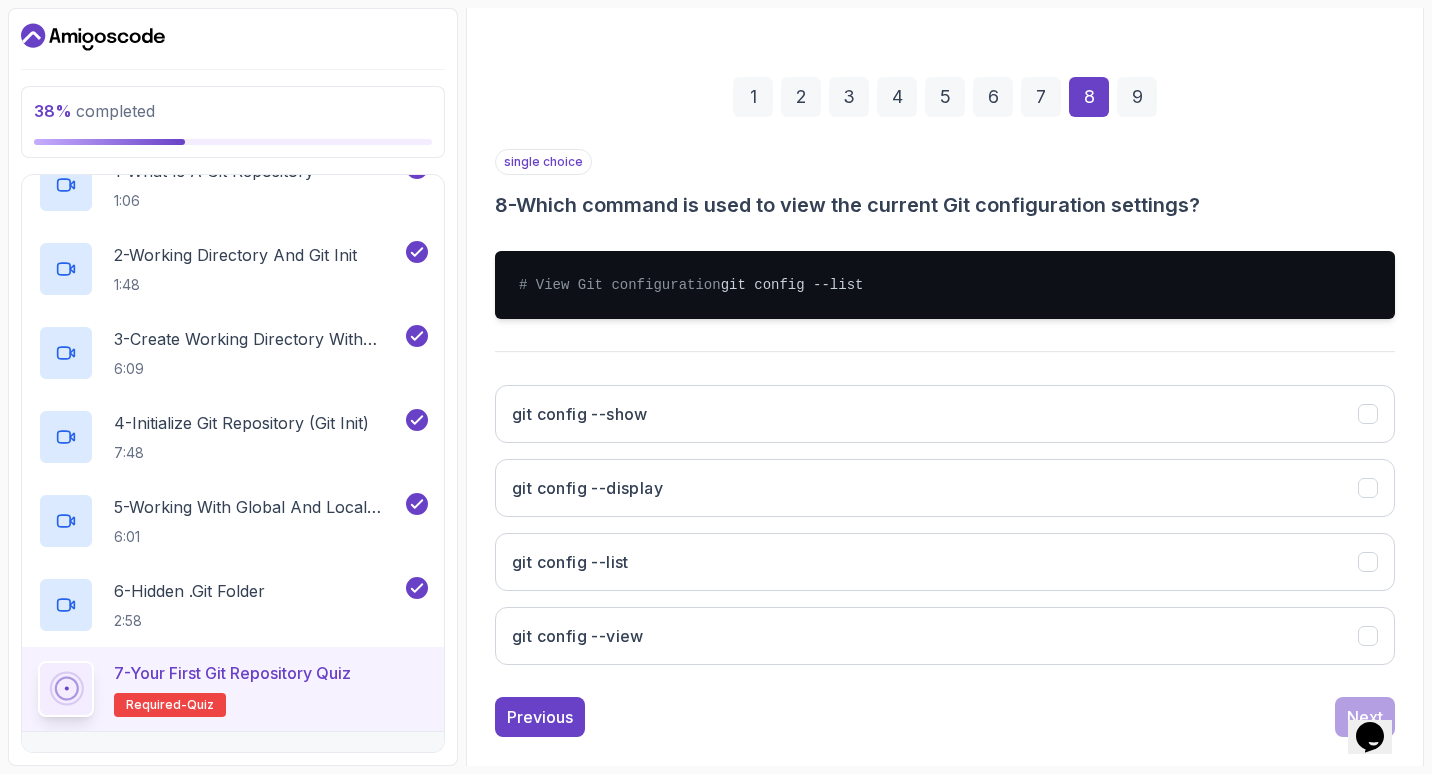 scroll, scrollTop: 240, scrollLeft: 0, axis: vertical 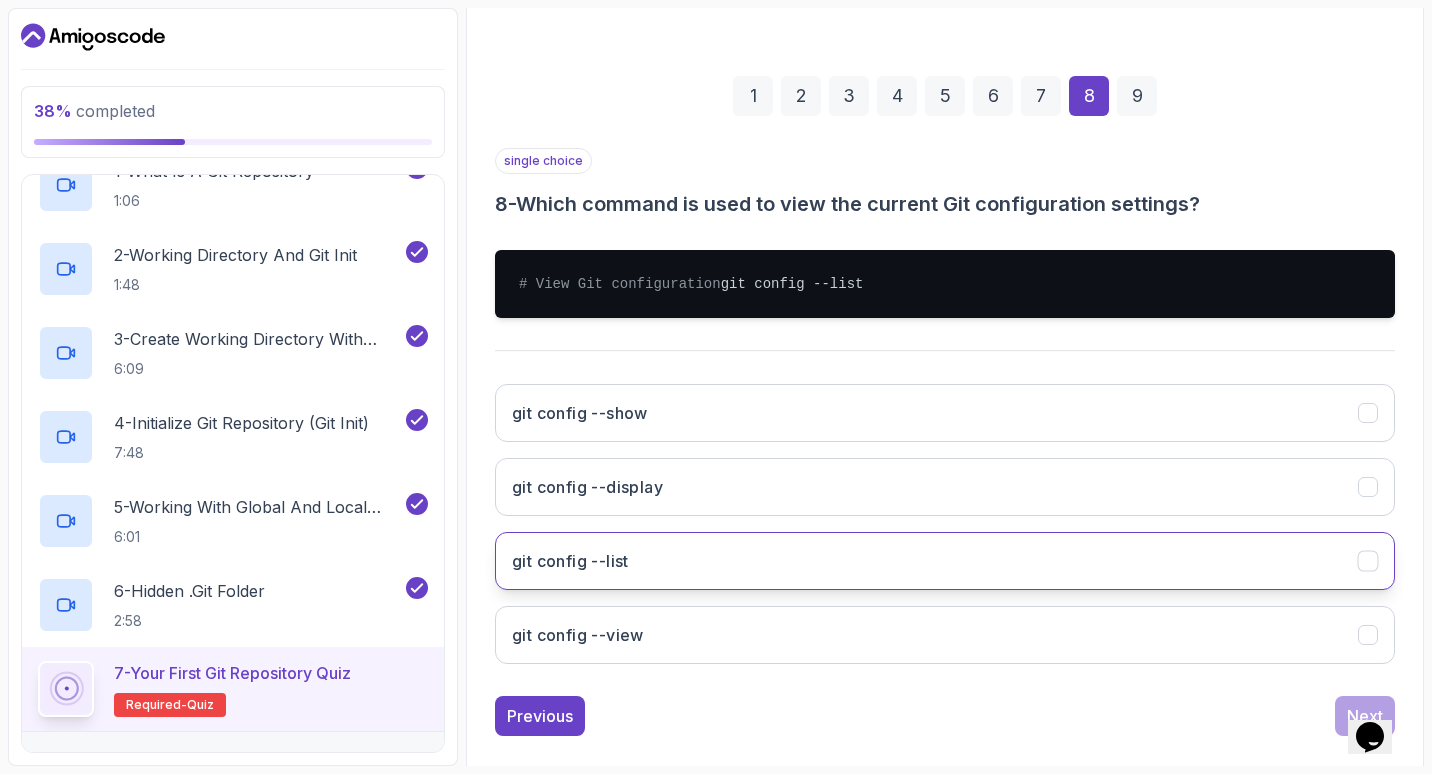 click on "git config --list" at bounding box center [945, 561] 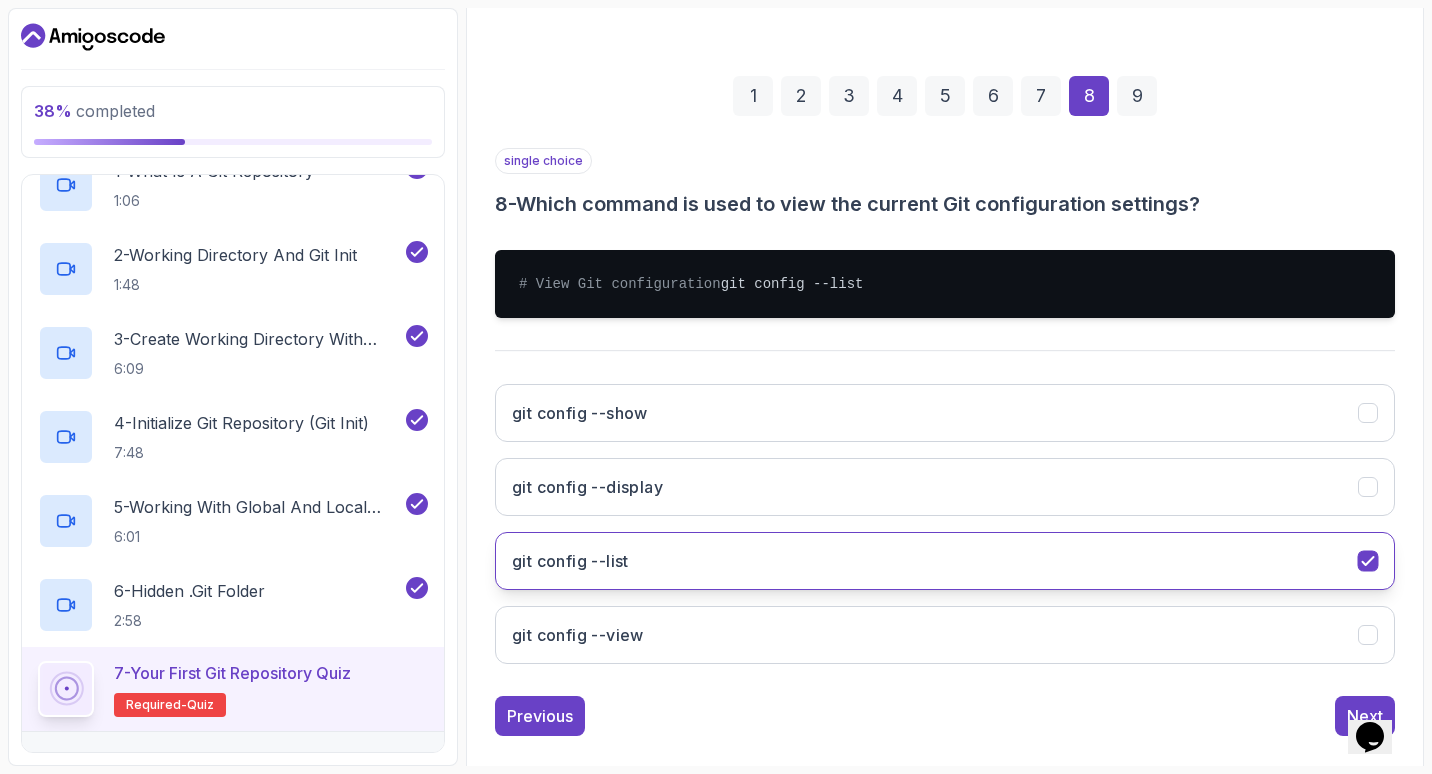 scroll, scrollTop: 287, scrollLeft: 0, axis: vertical 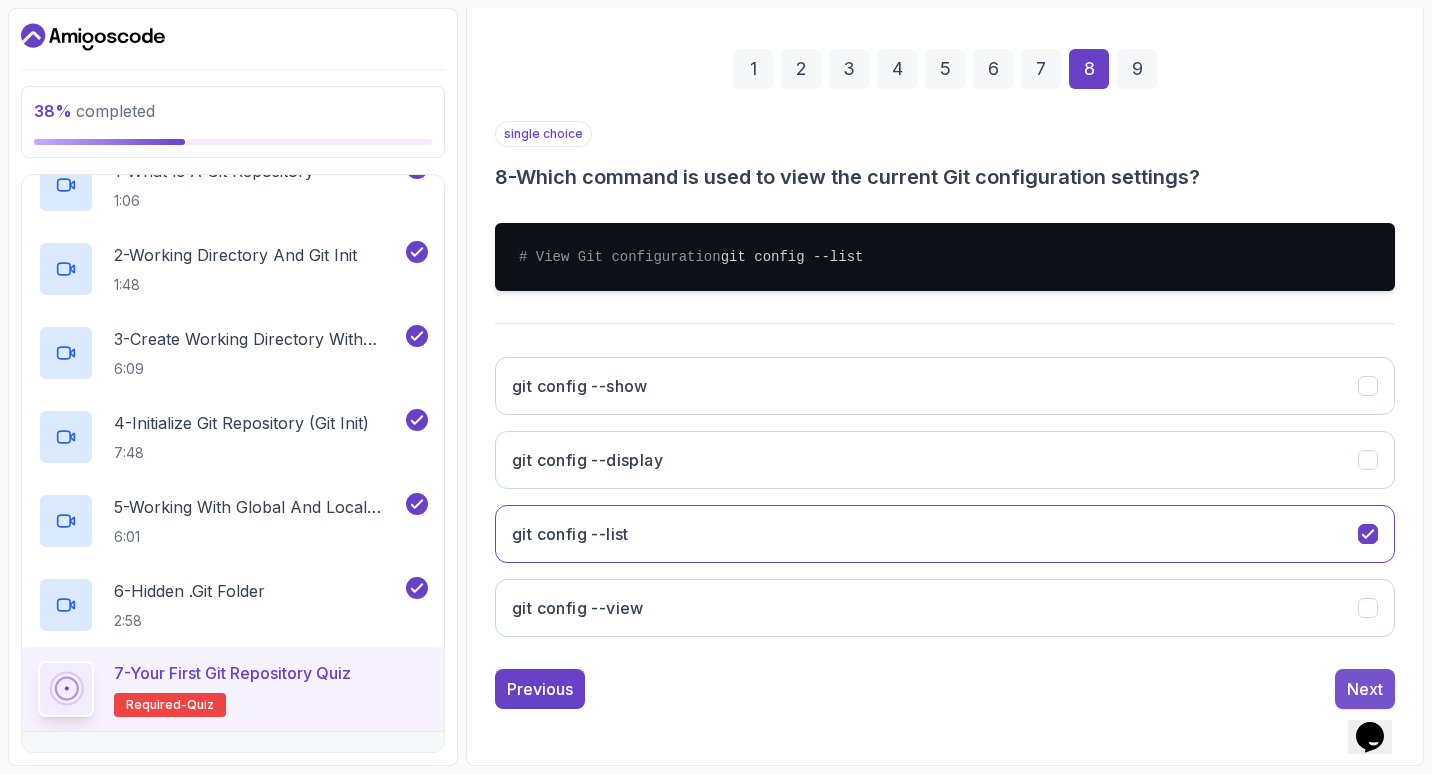 click on "Next" at bounding box center [1365, 689] 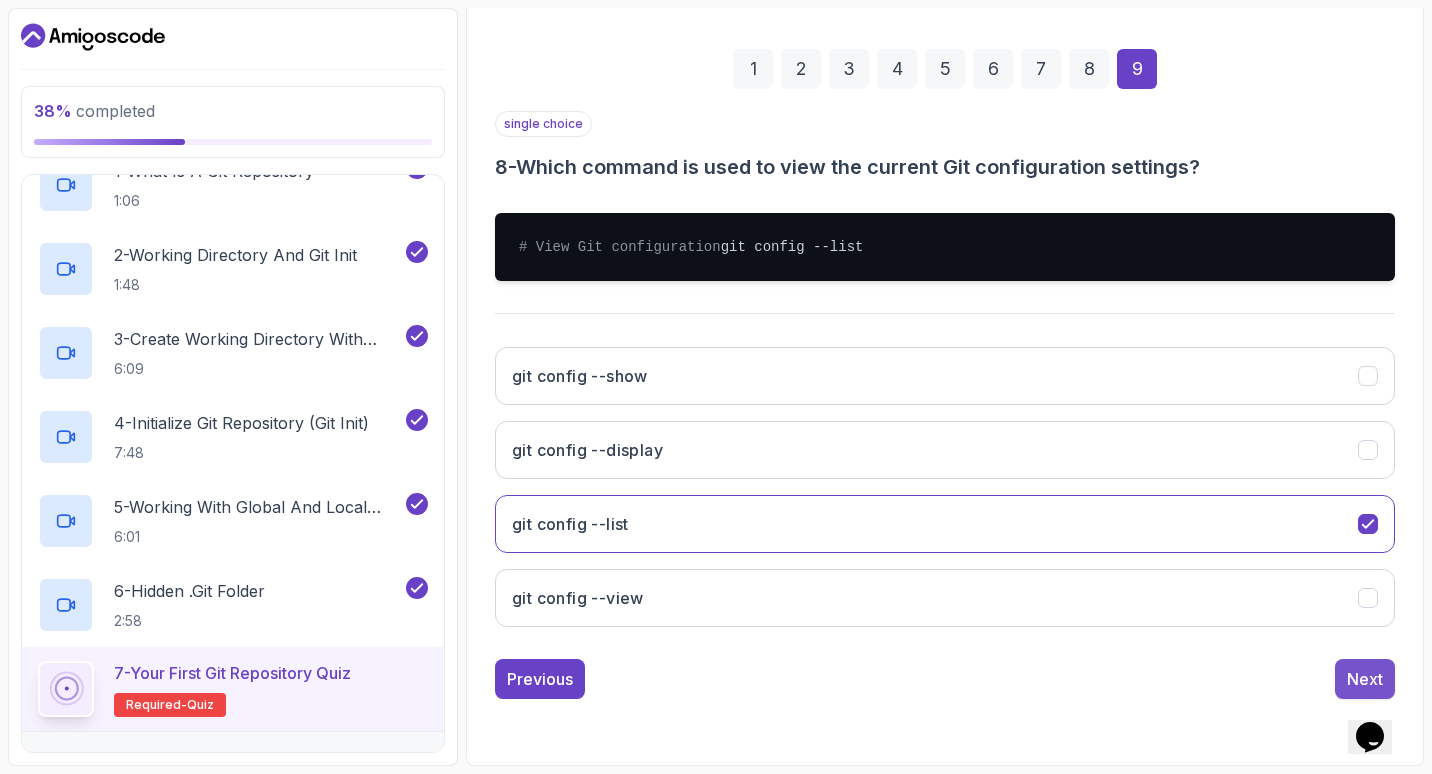 scroll, scrollTop: 179, scrollLeft: 0, axis: vertical 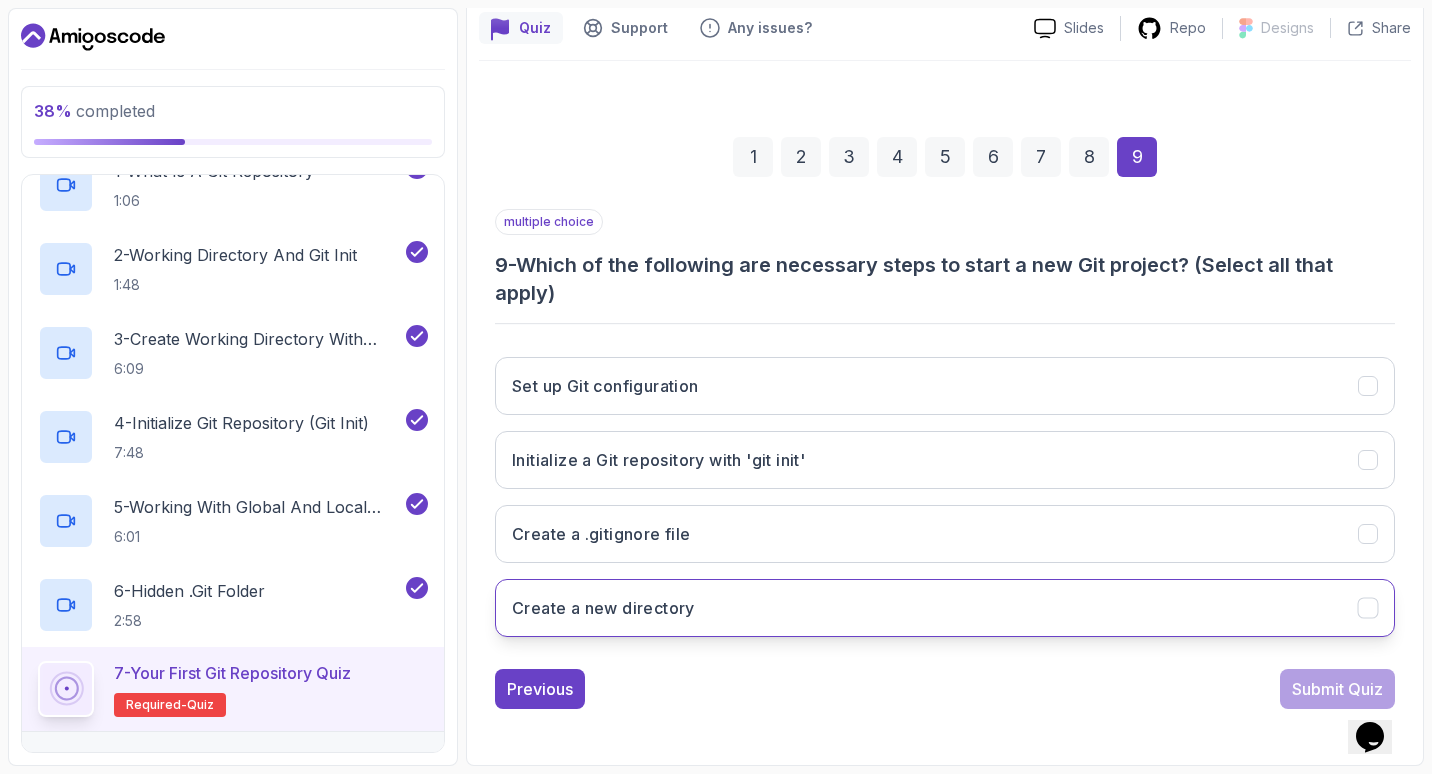 click on "Create a new directory" at bounding box center (945, 608) 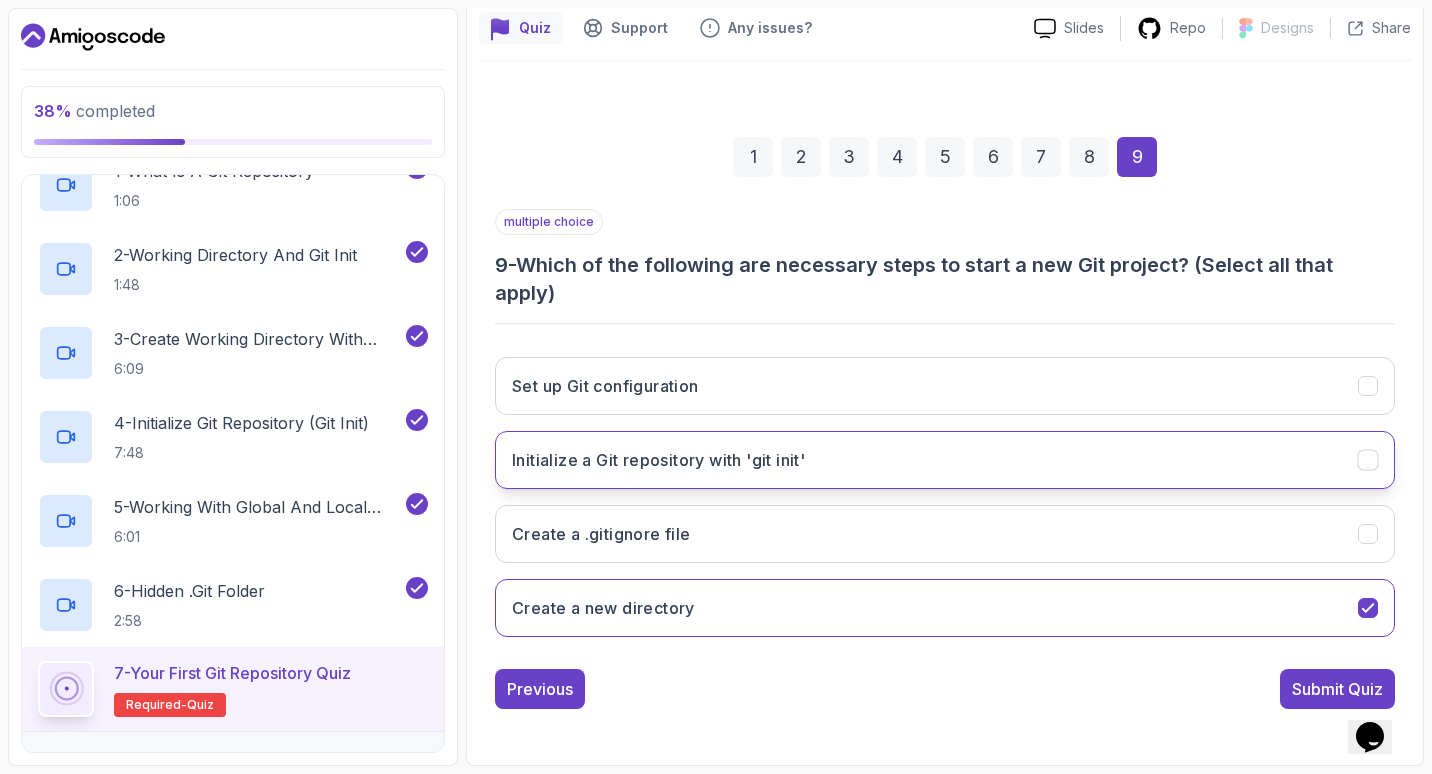 click on "Initialize a Git repository with 'git init'" at bounding box center (945, 460) 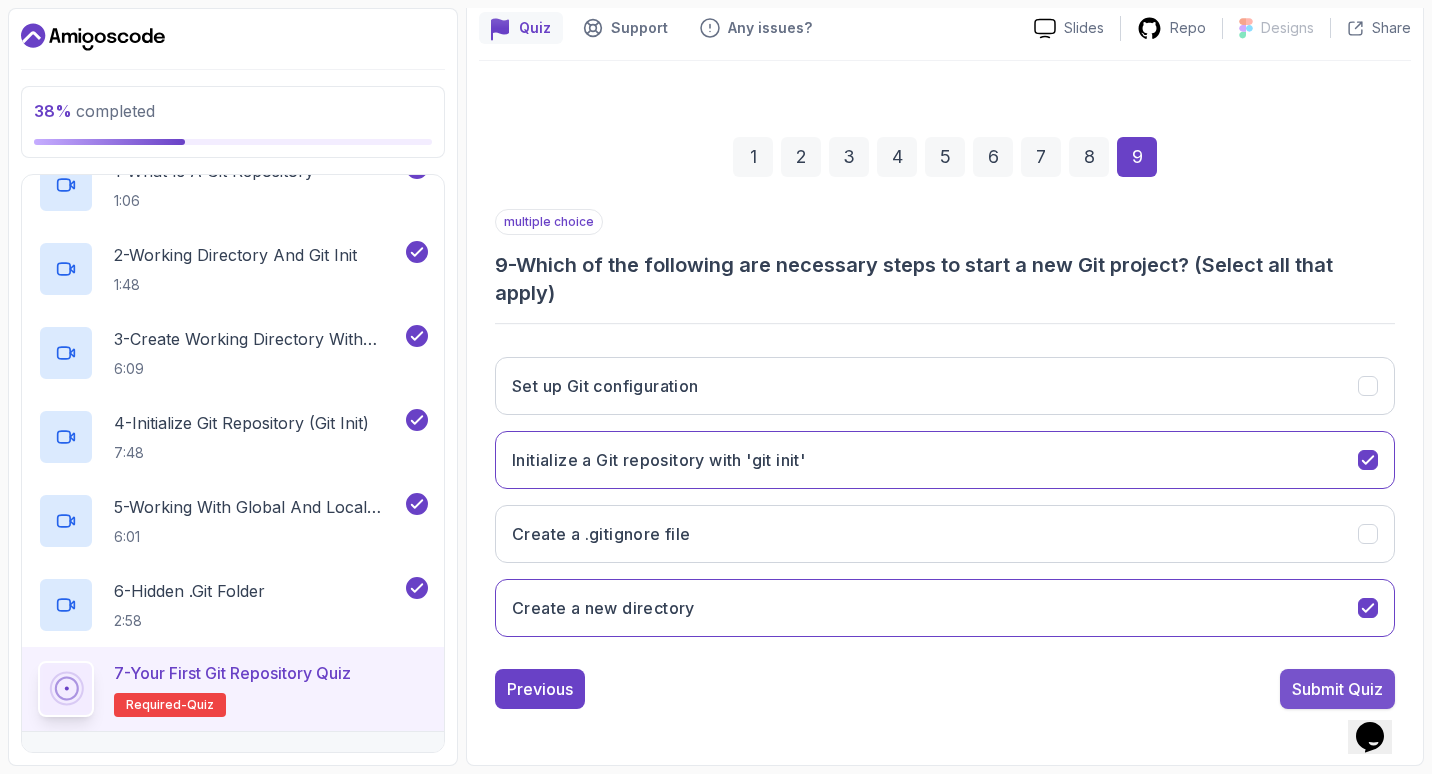 click on "Submit Quiz" at bounding box center [1337, 689] 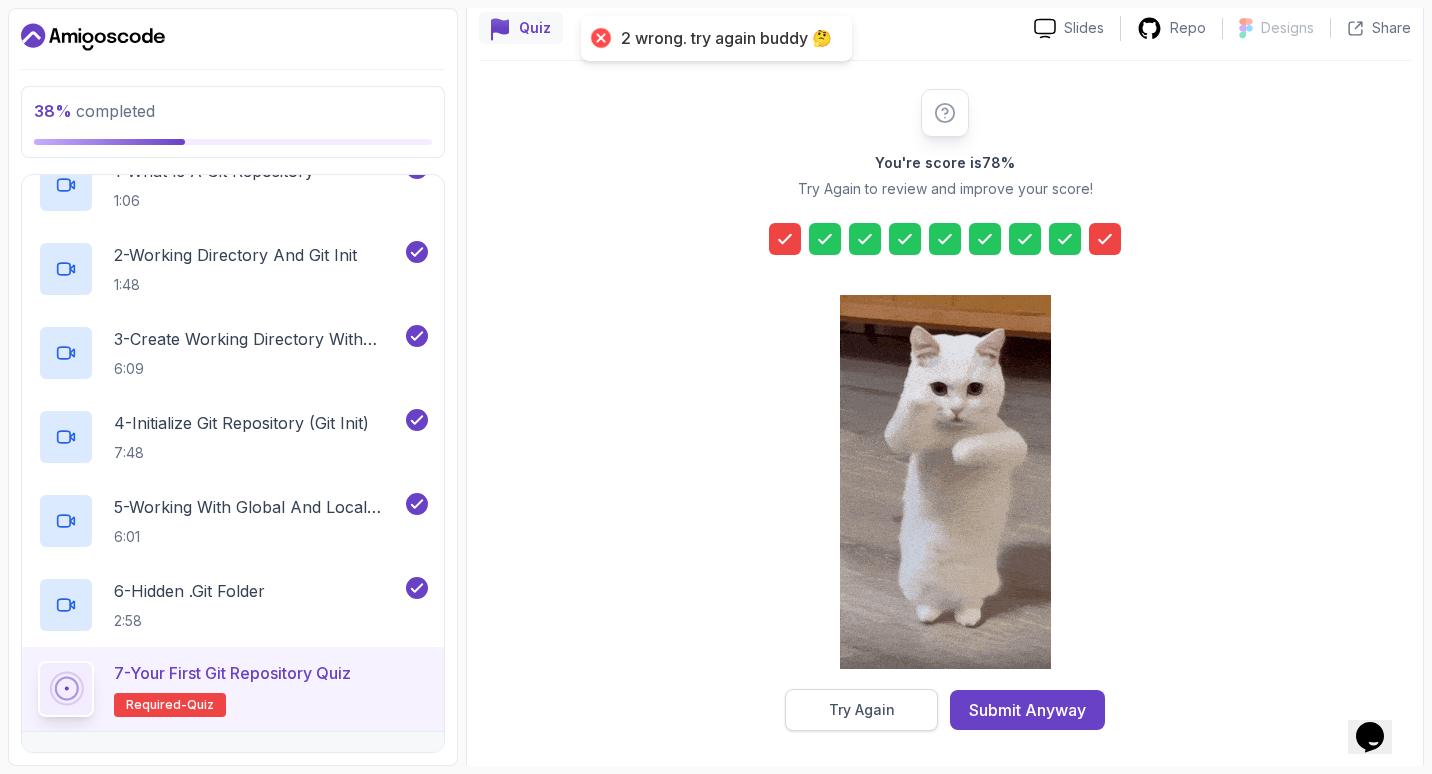 click on "Try Again" at bounding box center (862, 710) 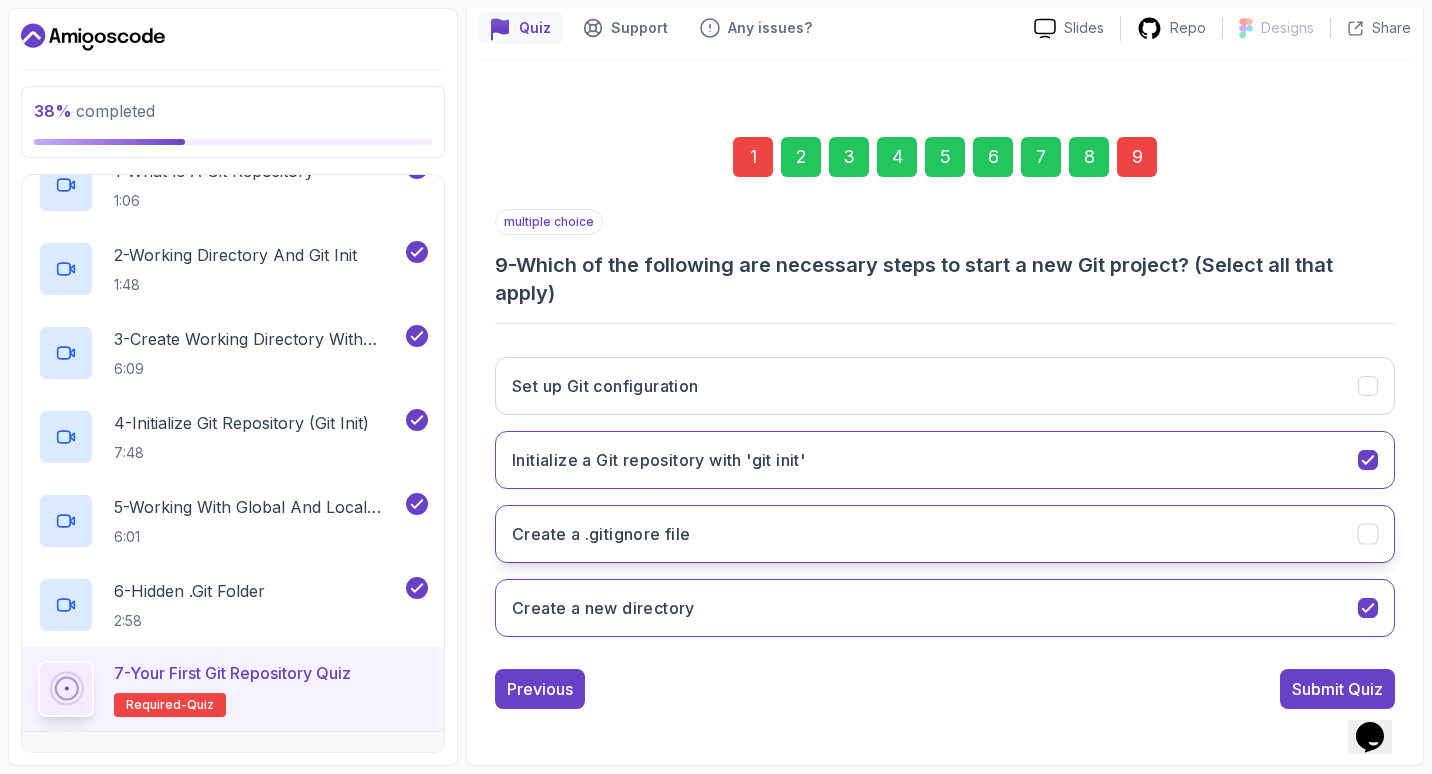 click on "Create a .gitignore file" at bounding box center [945, 534] 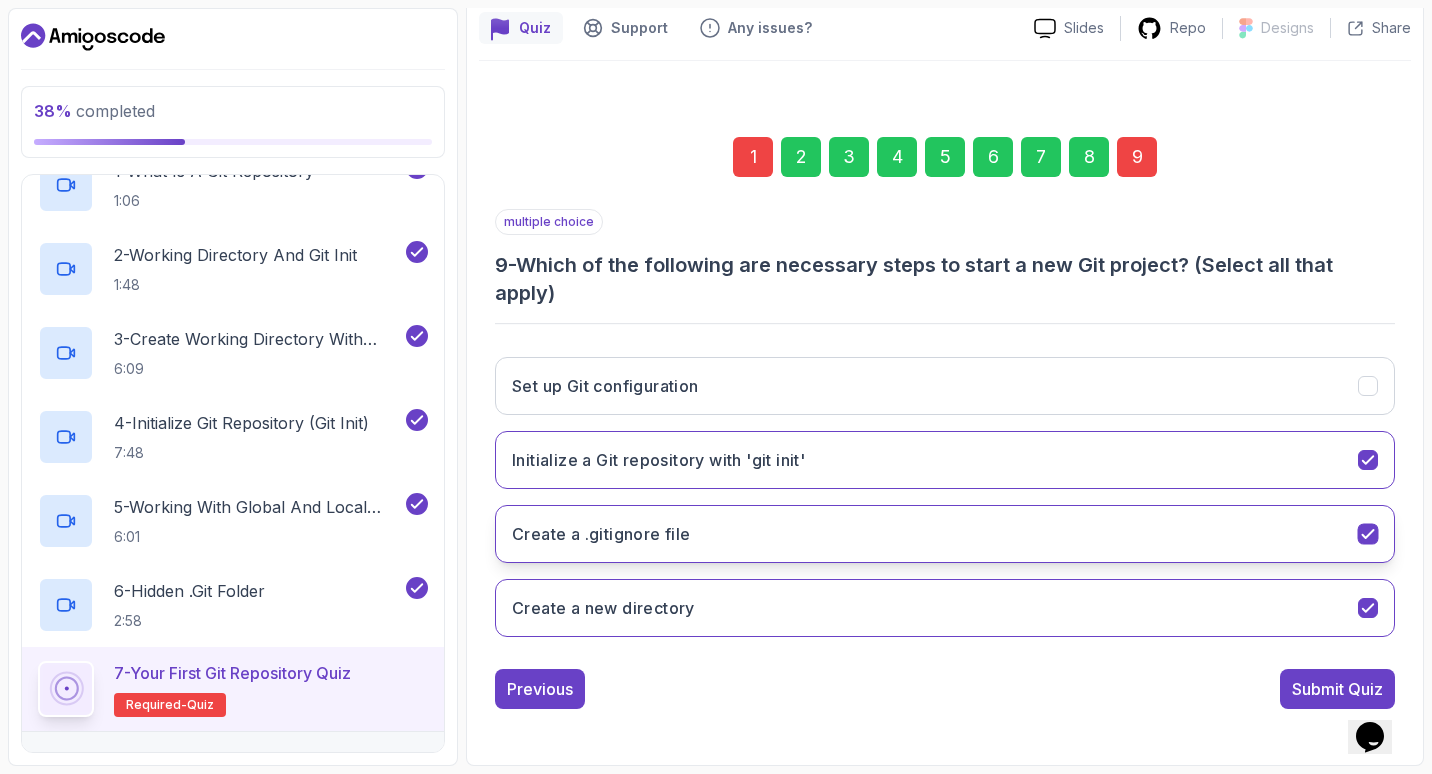 click on "Create a .gitignore file" at bounding box center [945, 534] 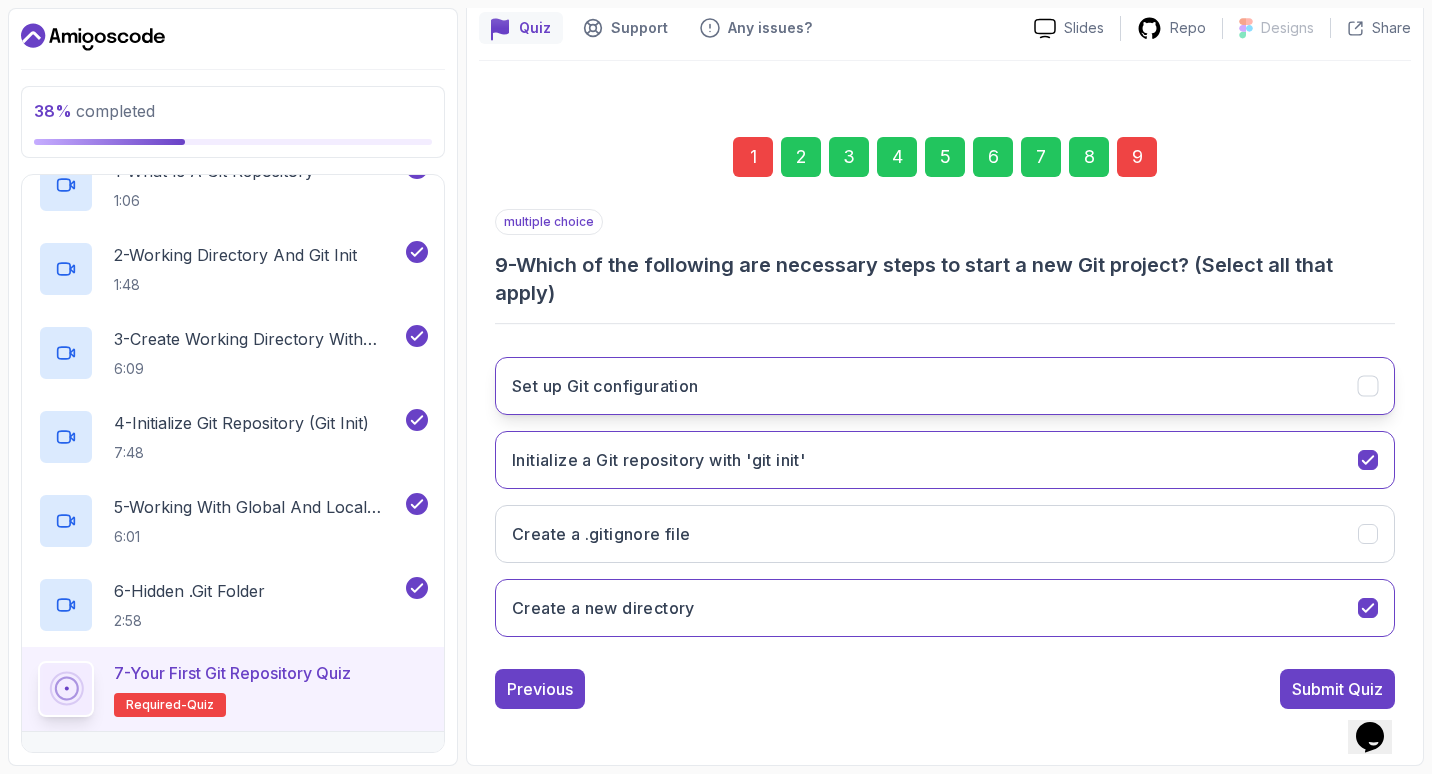 click on "Set up Git configuration" at bounding box center [945, 386] 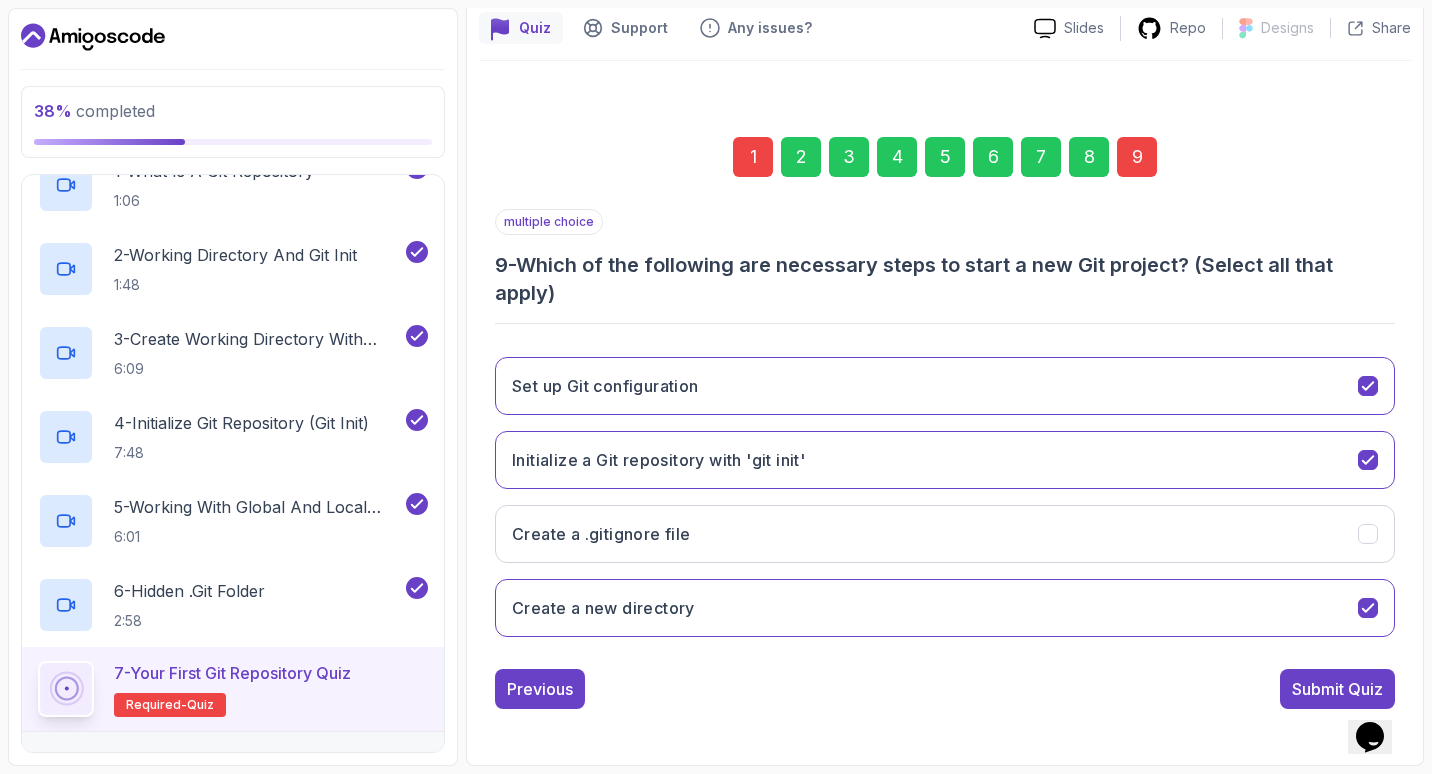 click on "1" at bounding box center [753, 157] 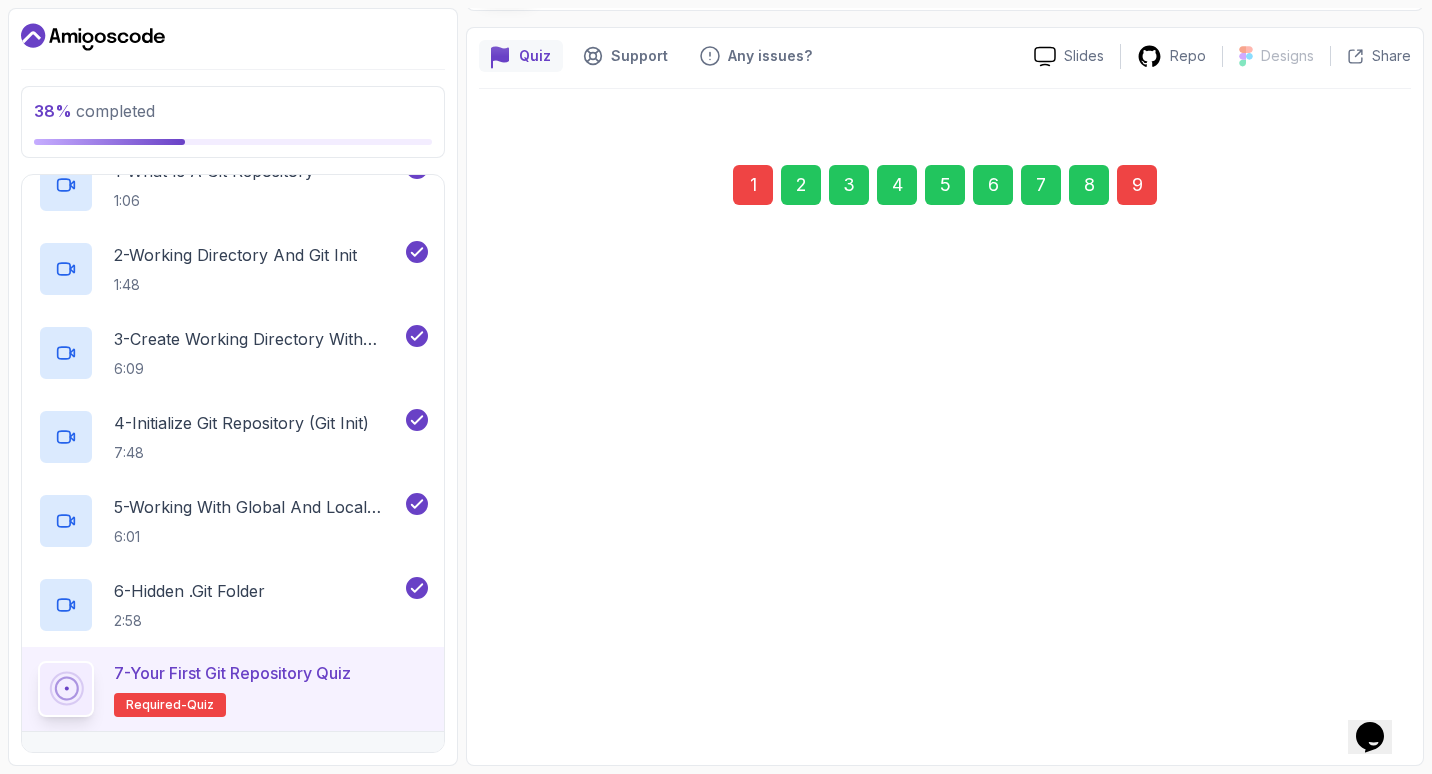 scroll, scrollTop: 151, scrollLeft: 0, axis: vertical 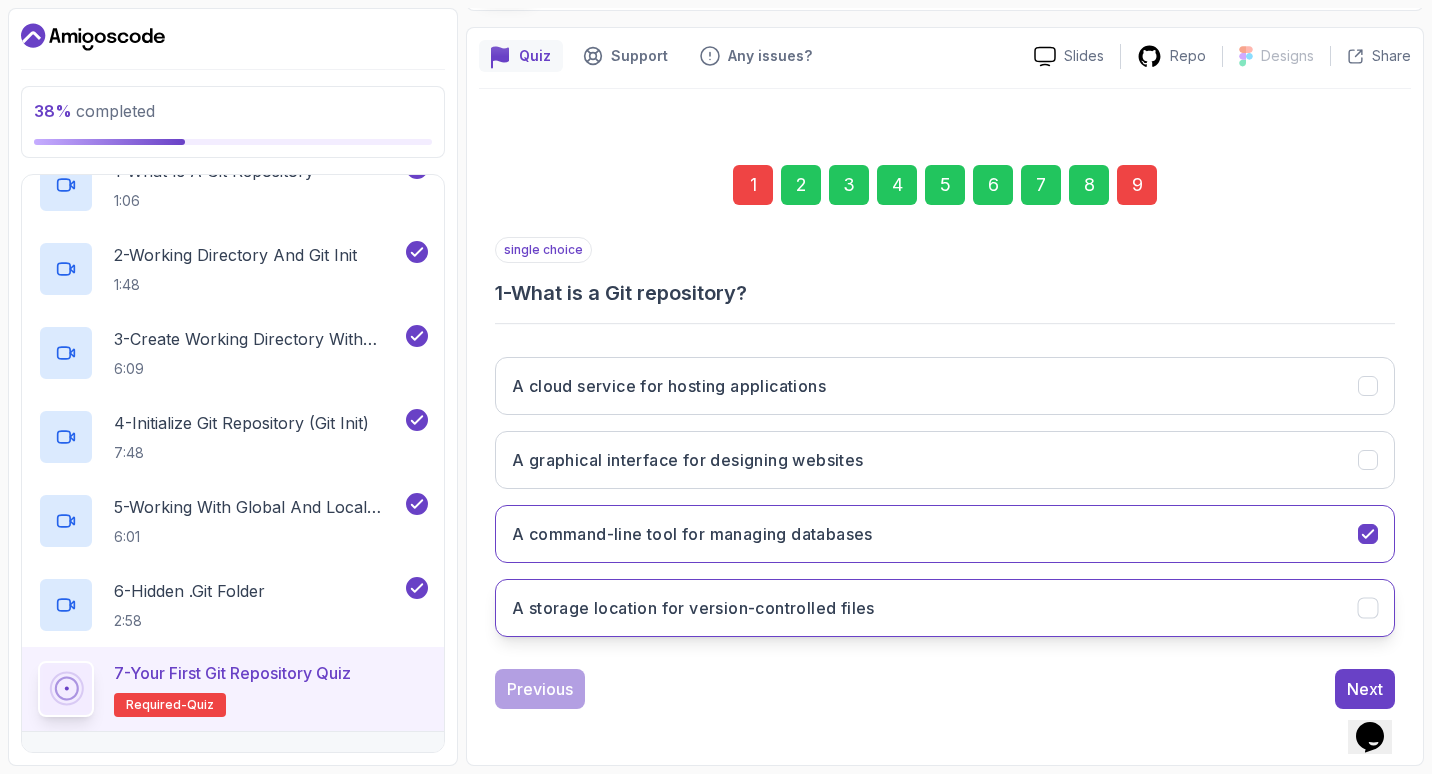 click on "A storage location for version-controlled files" at bounding box center (693, 608) 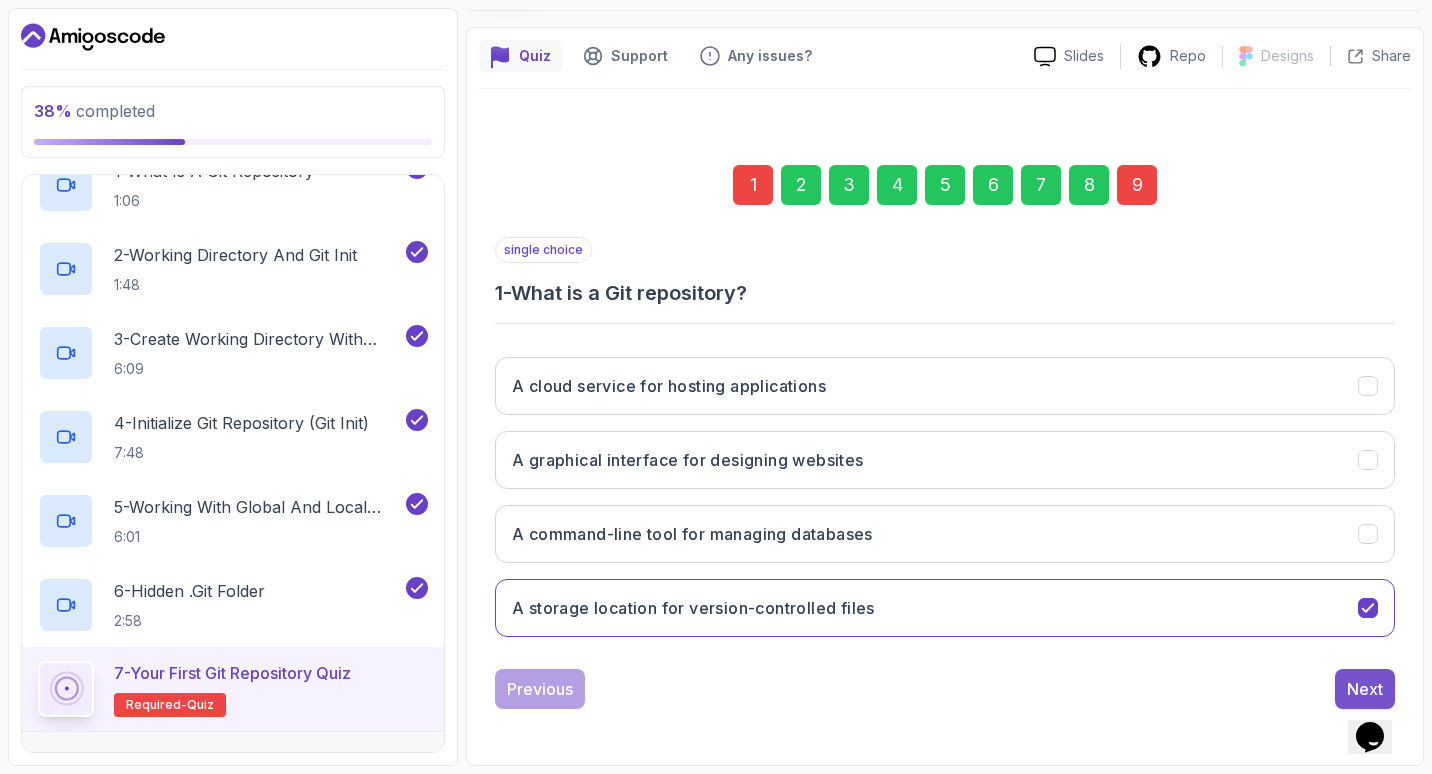 click on "Next" at bounding box center [1365, 689] 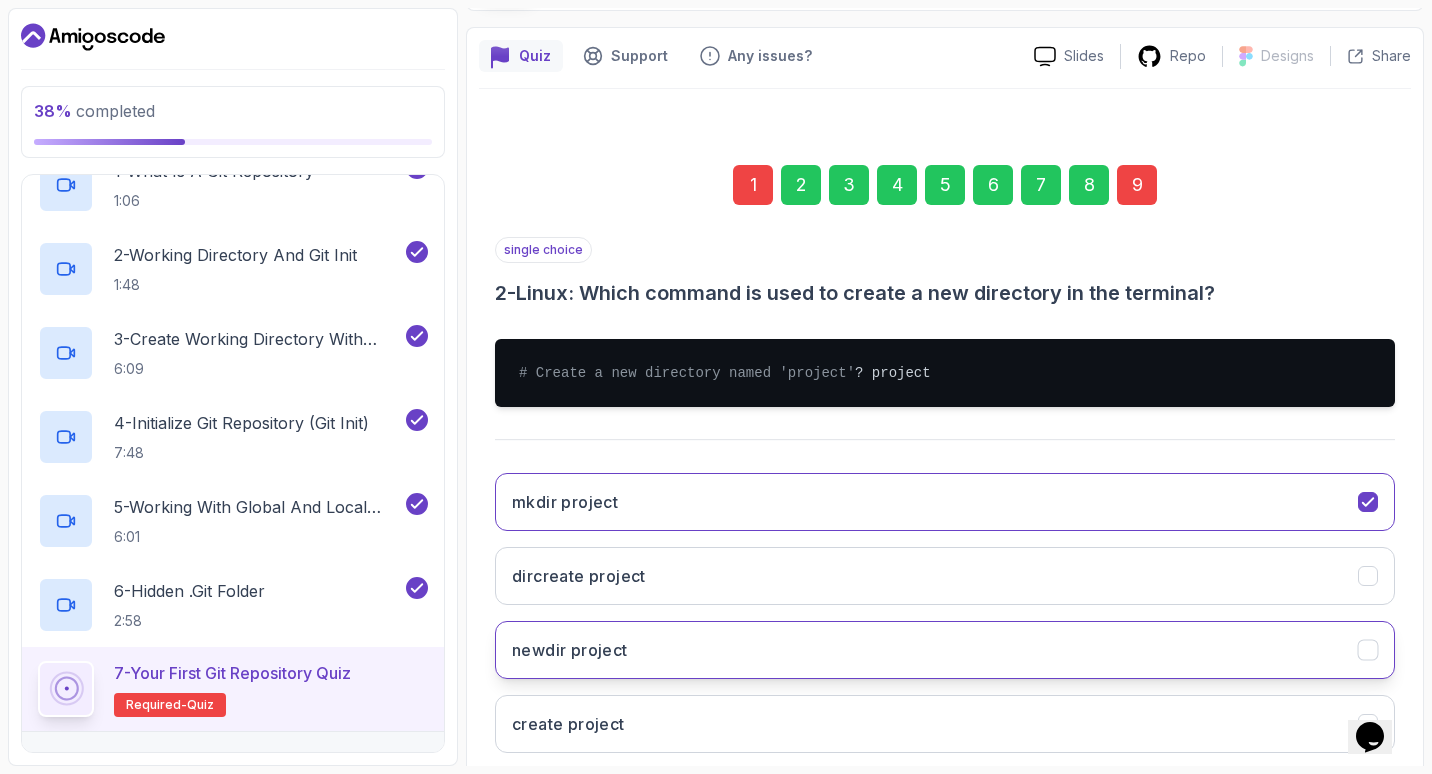scroll, scrollTop: 287, scrollLeft: 0, axis: vertical 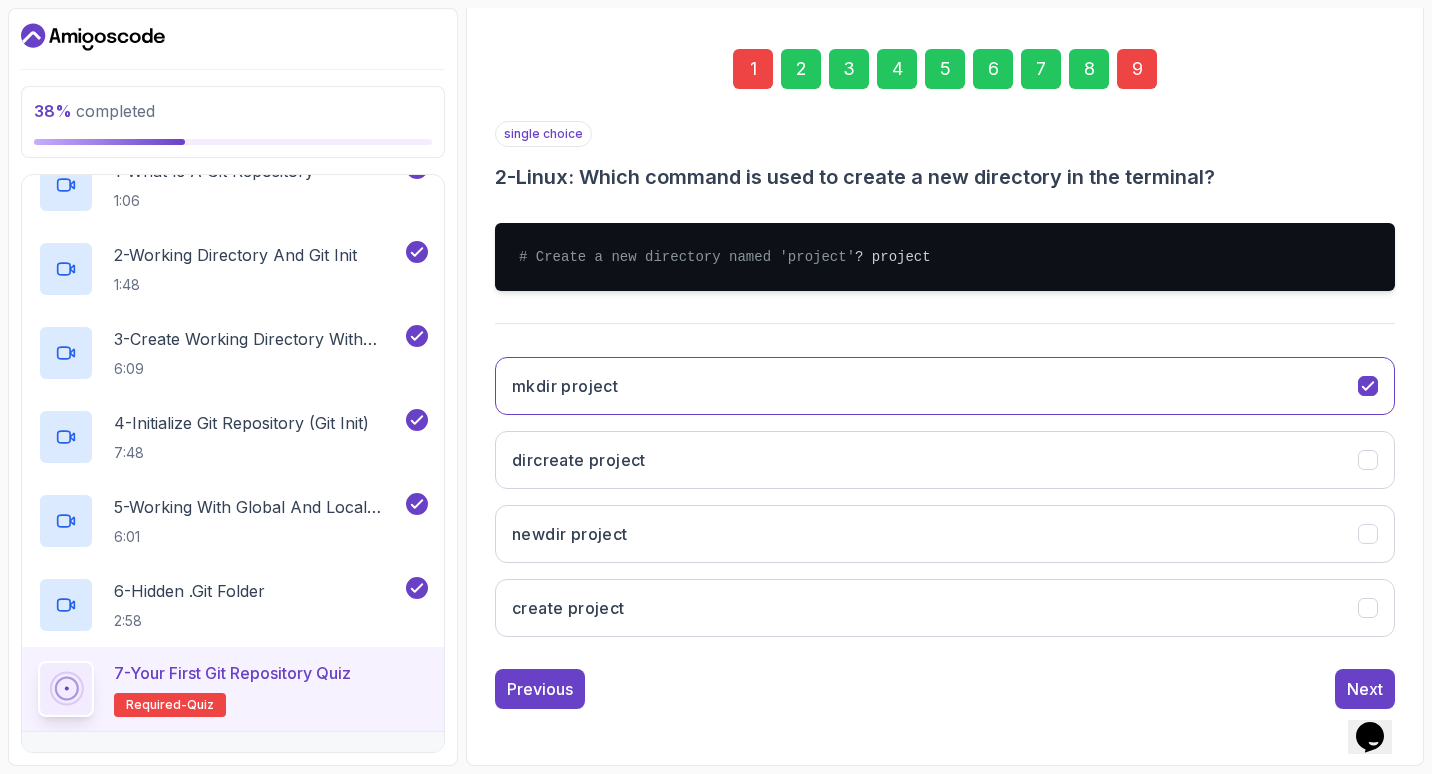 click on "9" at bounding box center [1137, 69] 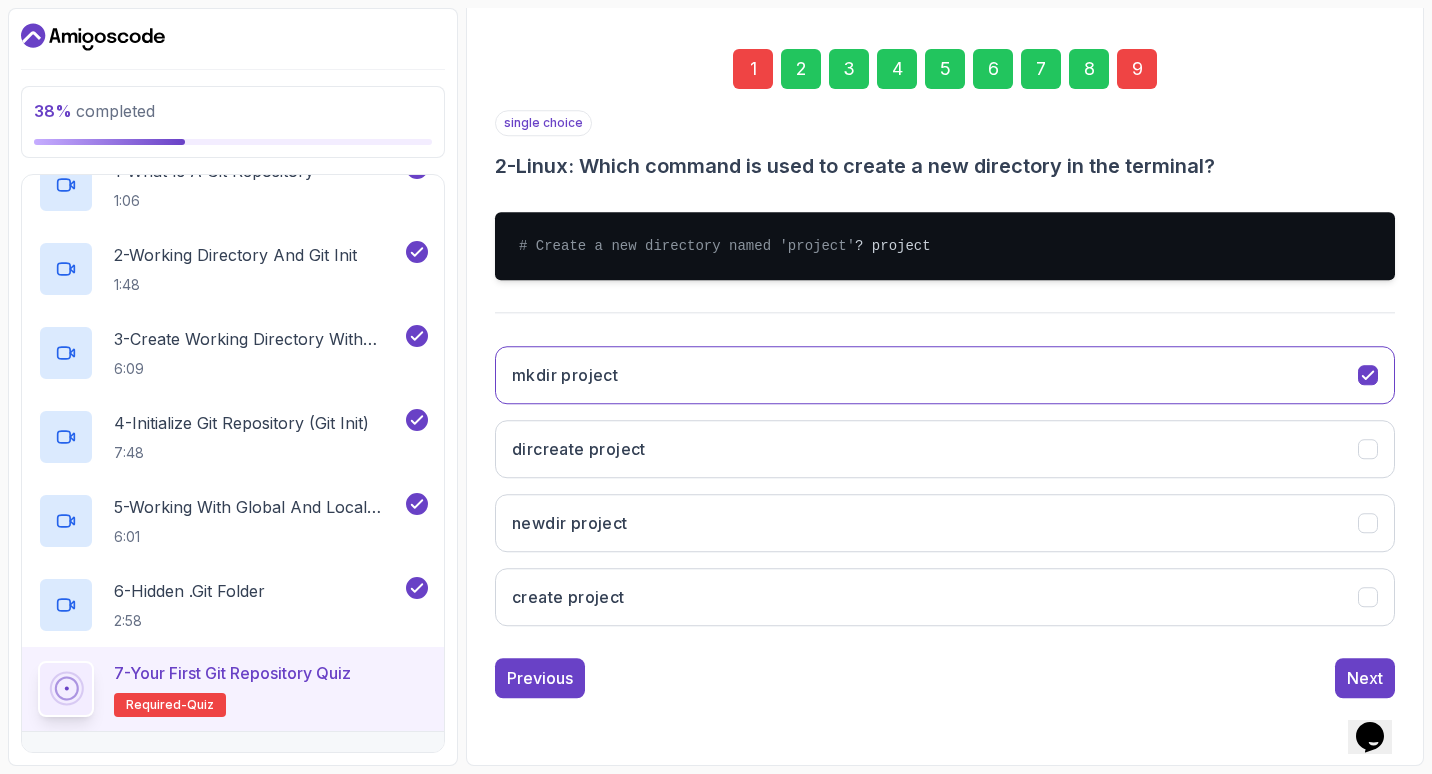scroll, scrollTop: 179, scrollLeft: 0, axis: vertical 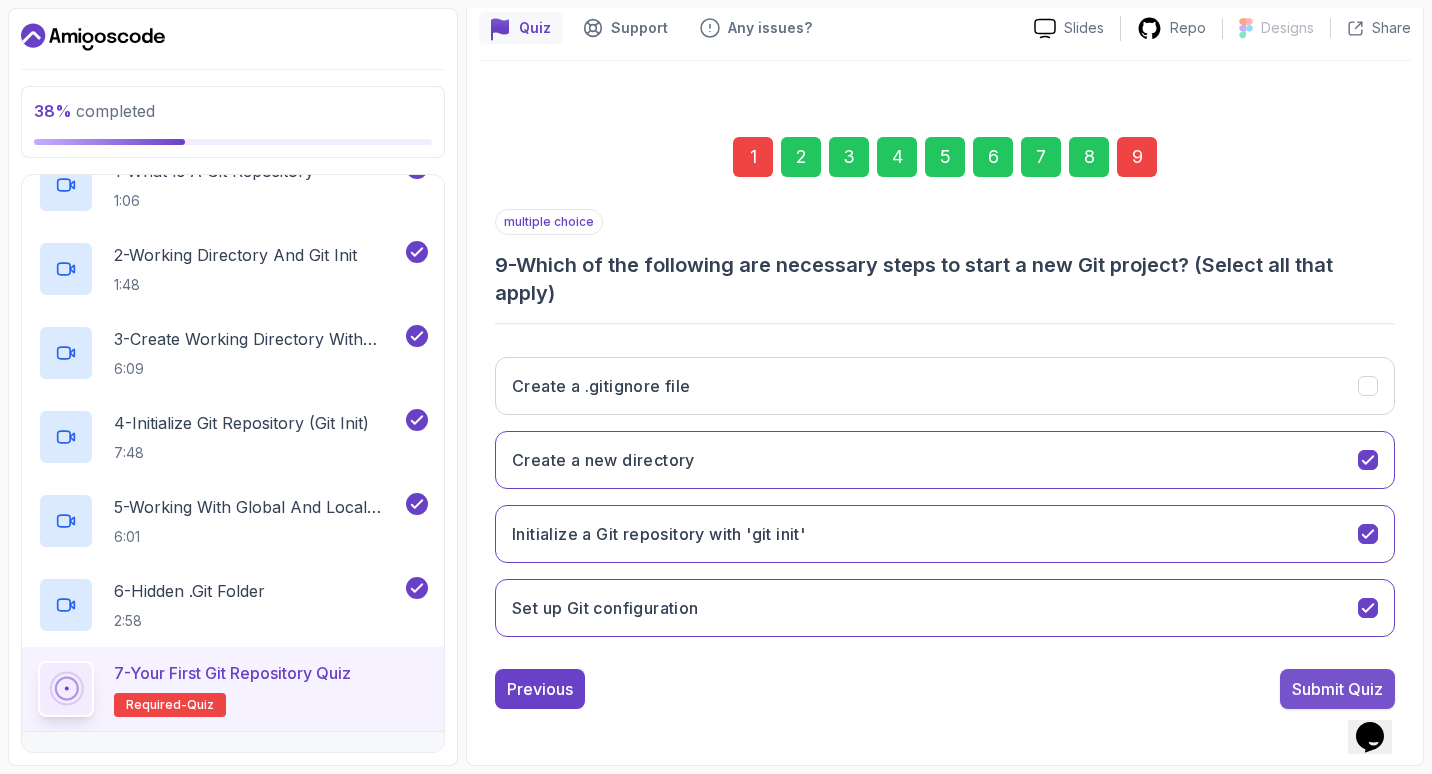click on "Submit Quiz" at bounding box center [1337, 689] 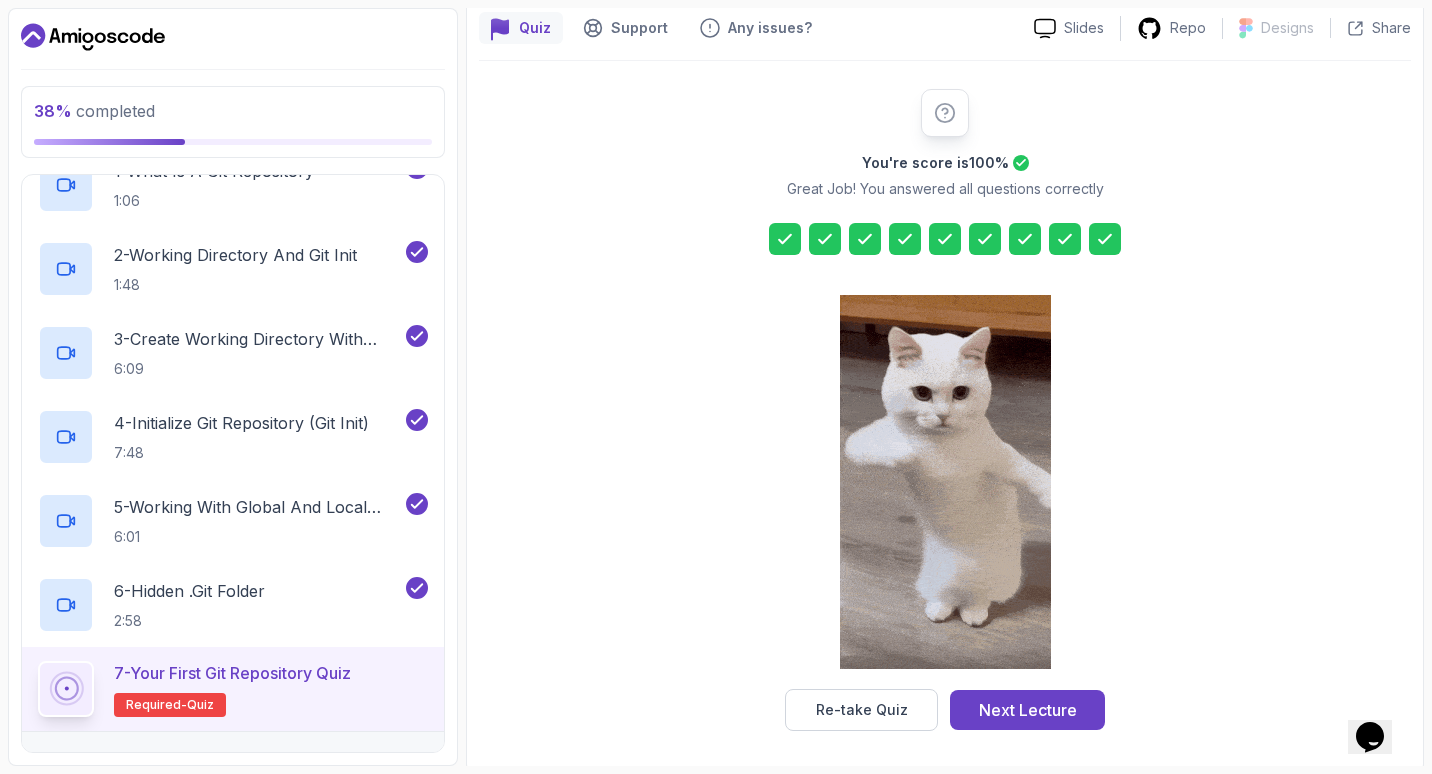scroll, scrollTop: 185, scrollLeft: 0, axis: vertical 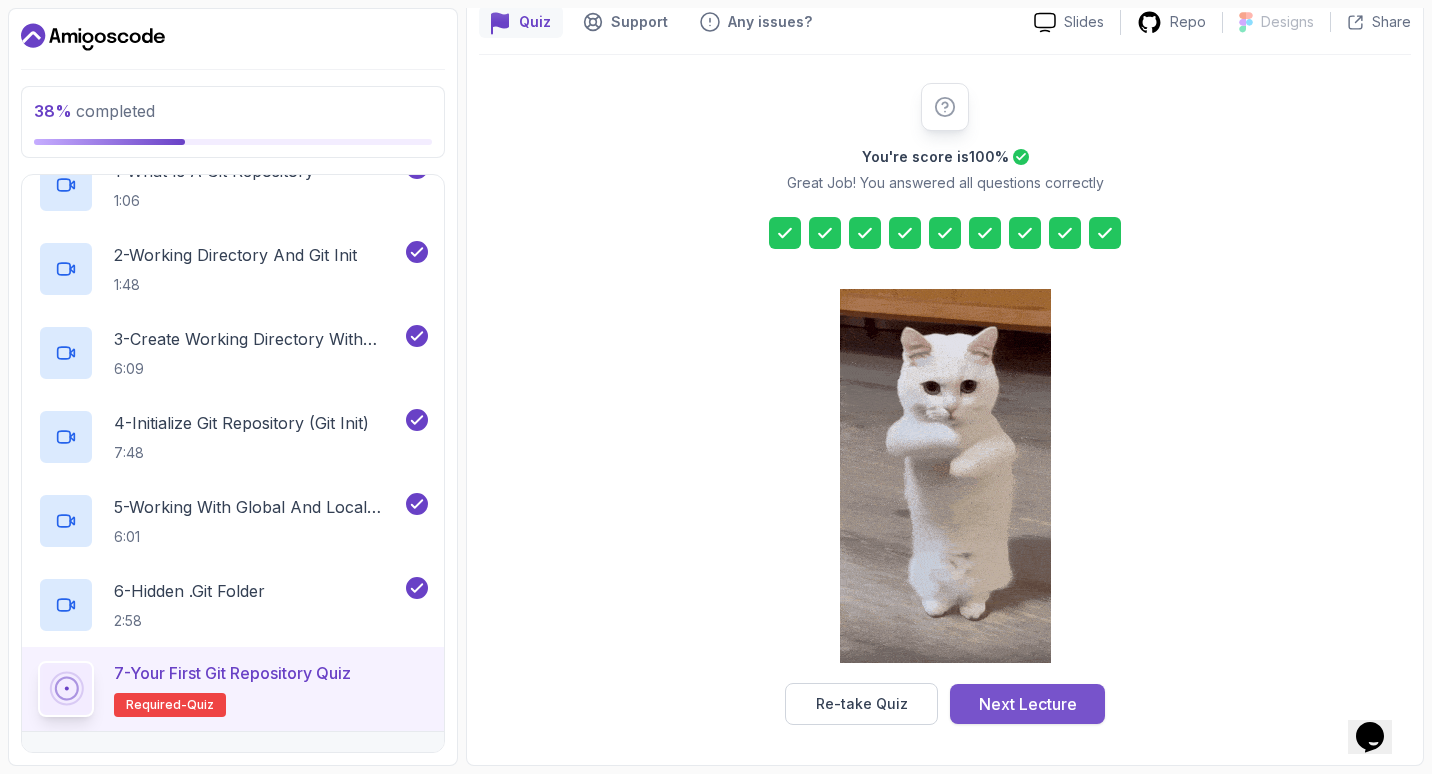 click on "Next Lecture" at bounding box center [1028, 704] 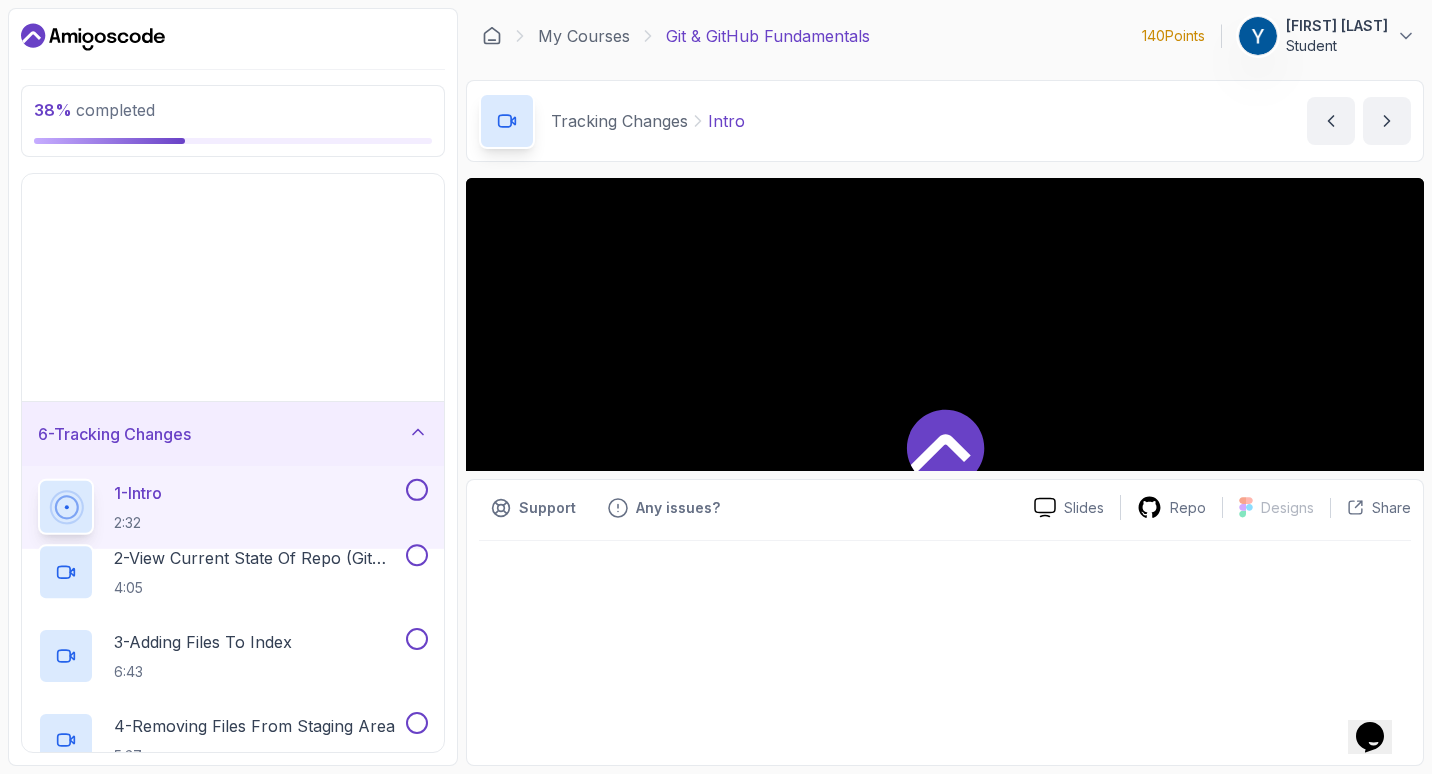scroll, scrollTop: 0, scrollLeft: 0, axis: both 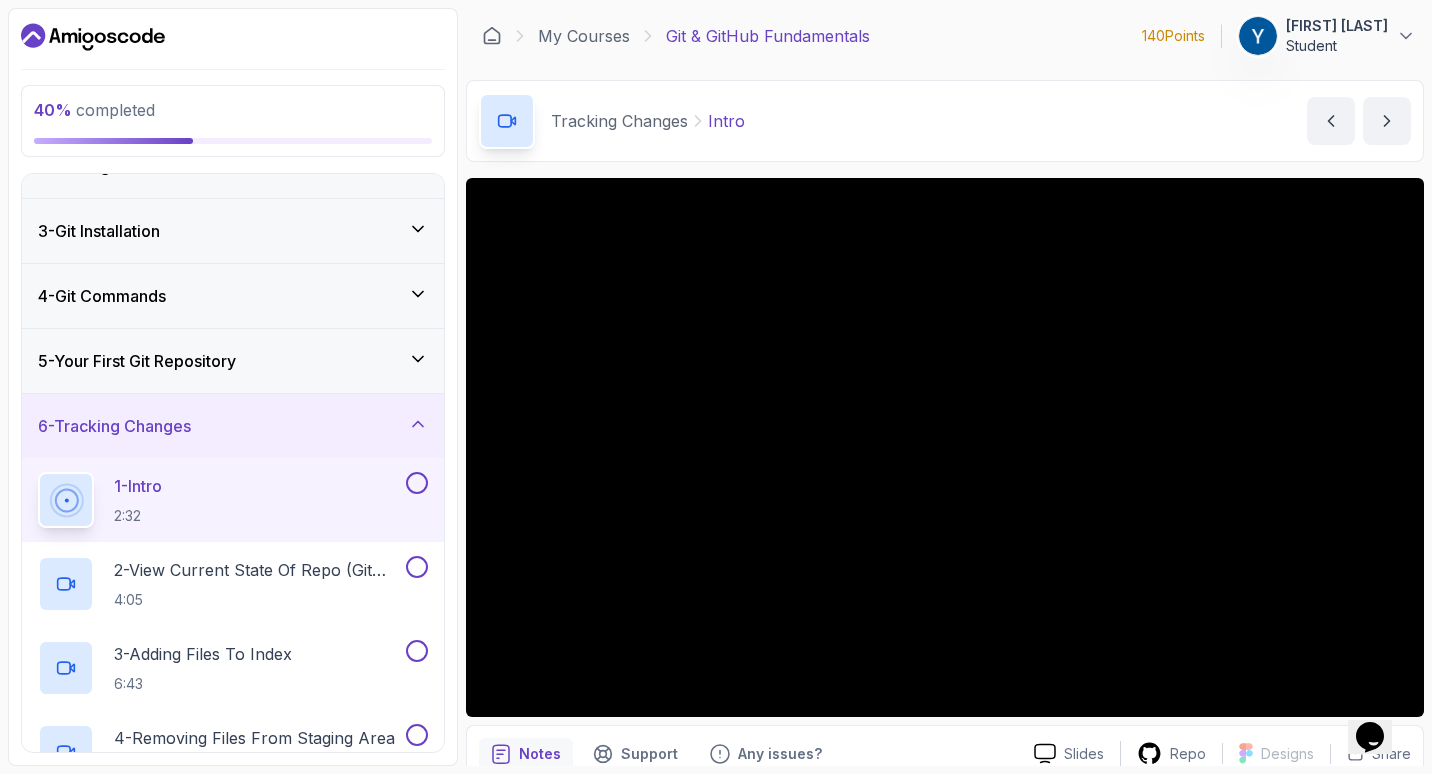 click on "5  -  Your First Git Repository" at bounding box center [233, 361] 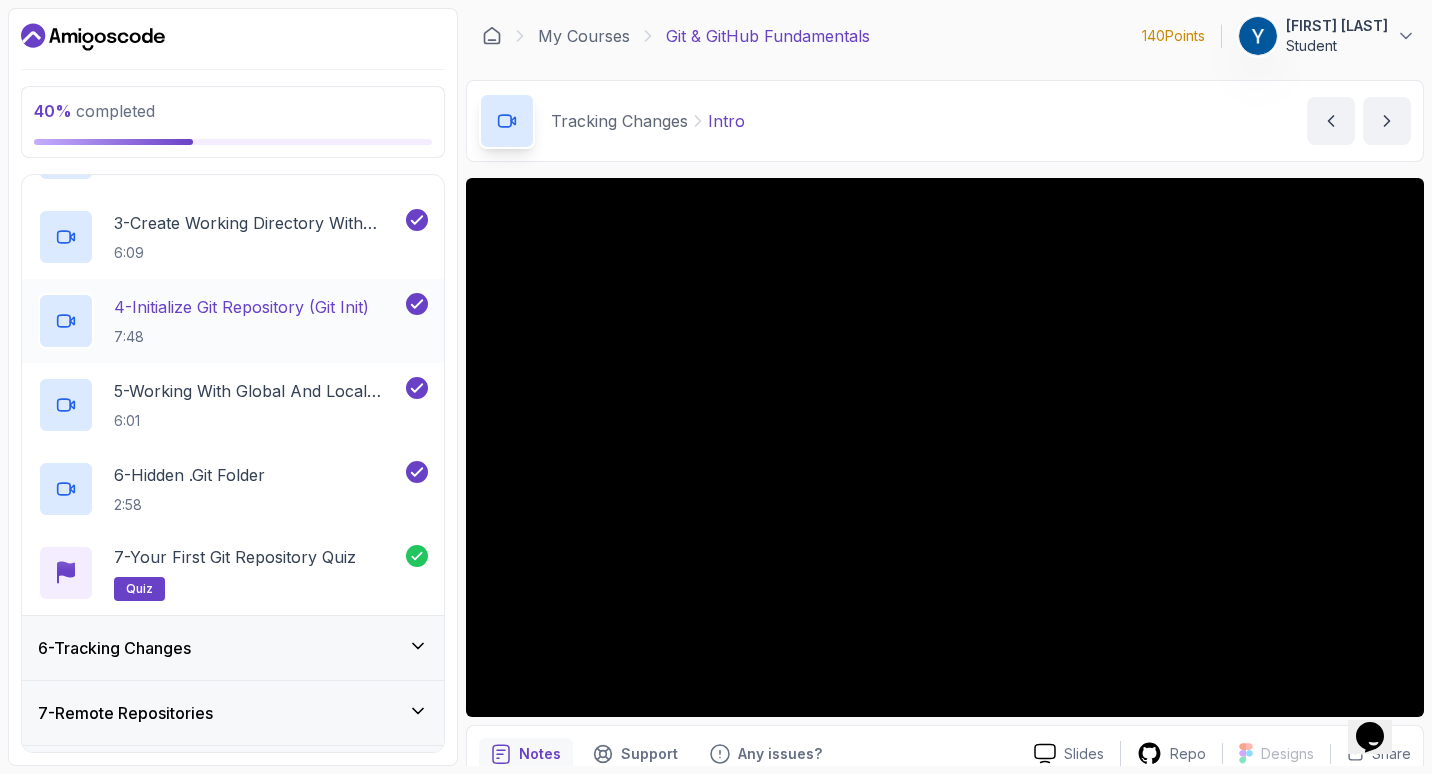 scroll, scrollTop: 480, scrollLeft: 0, axis: vertical 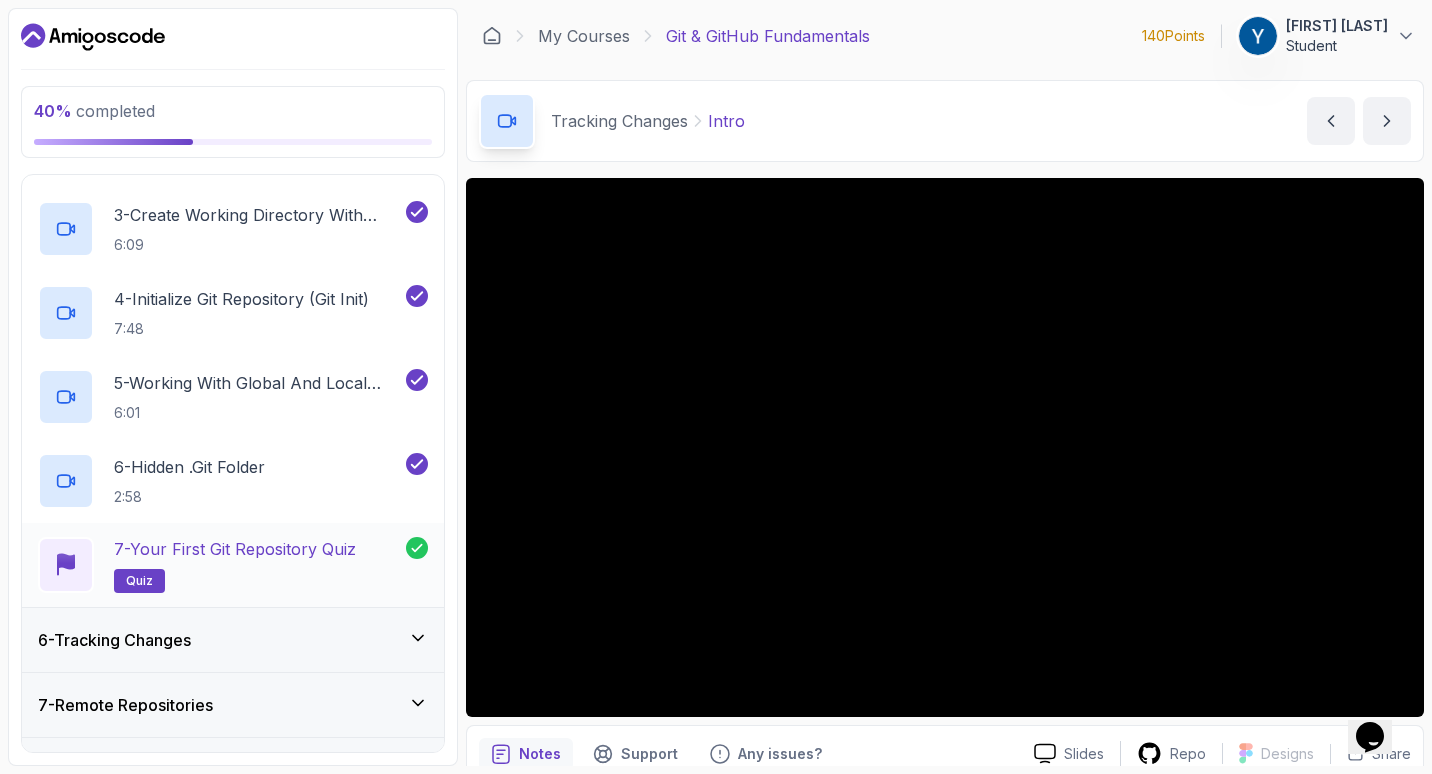 click on "7  -  Your First Git Repository Quiz quiz" at bounding box center [235, 565] 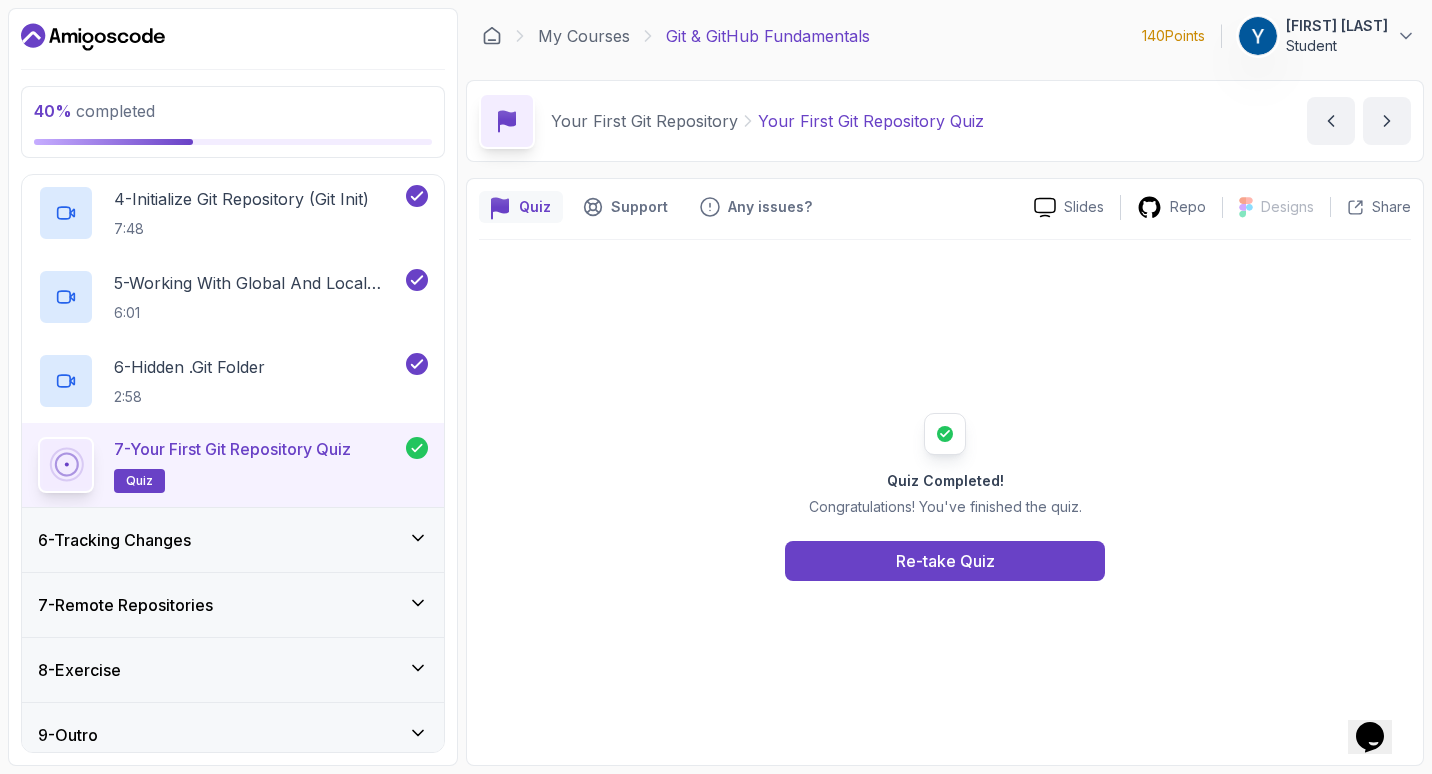 click on "6  -  Tracking Changes" at bounding box center (233, 540) 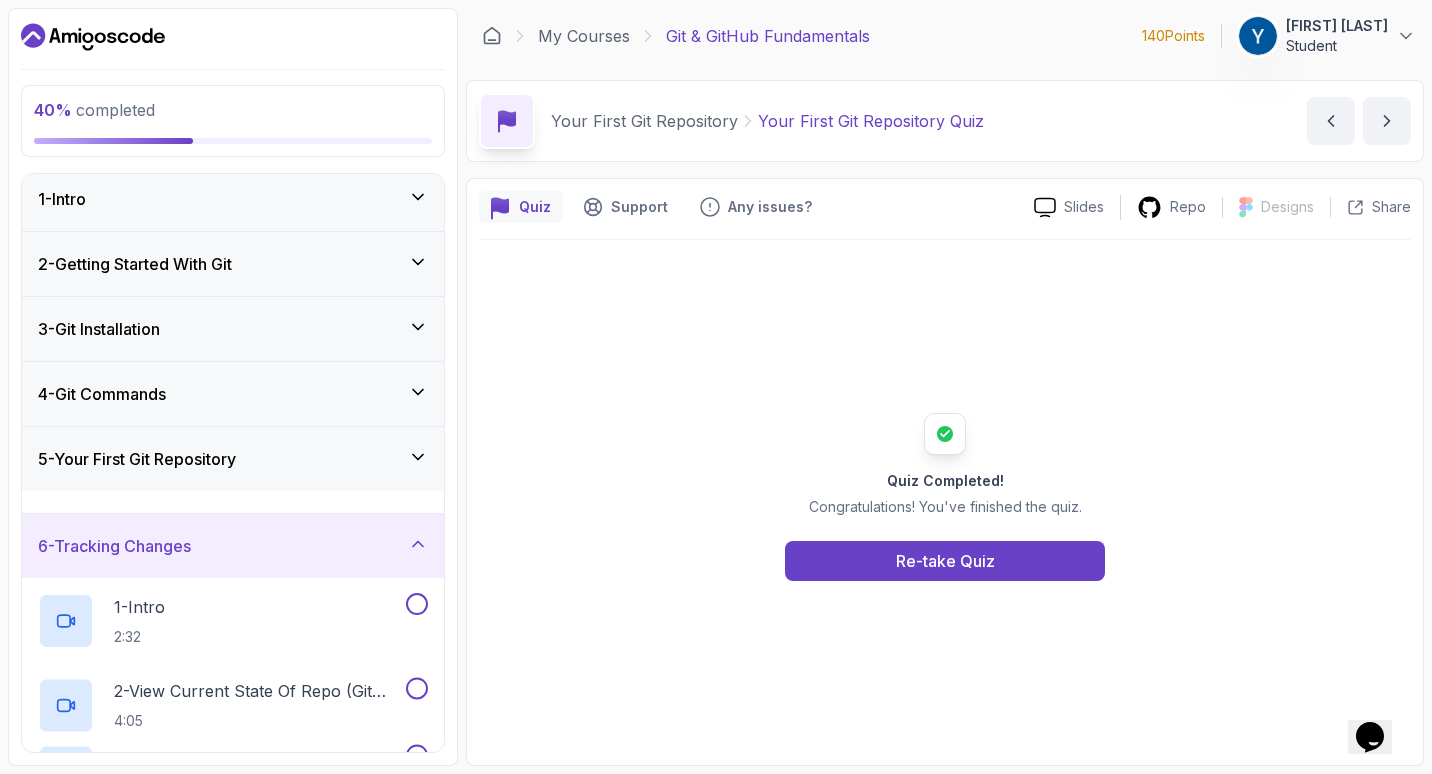 scroll, scrollTop: 307, scrollLeft: 0, axis: vertical 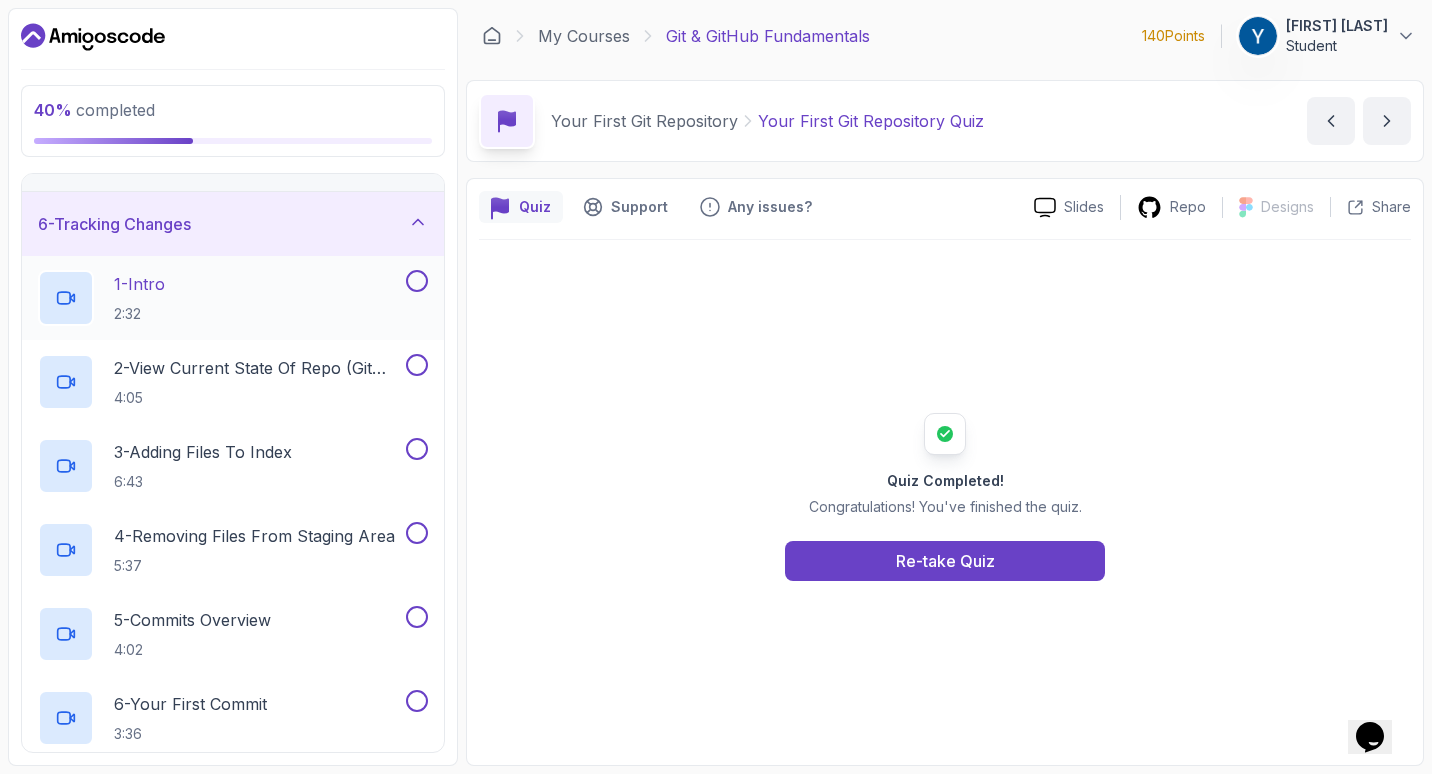 click on "1  -  Intro 2:32" at bounding box center [220, 298] 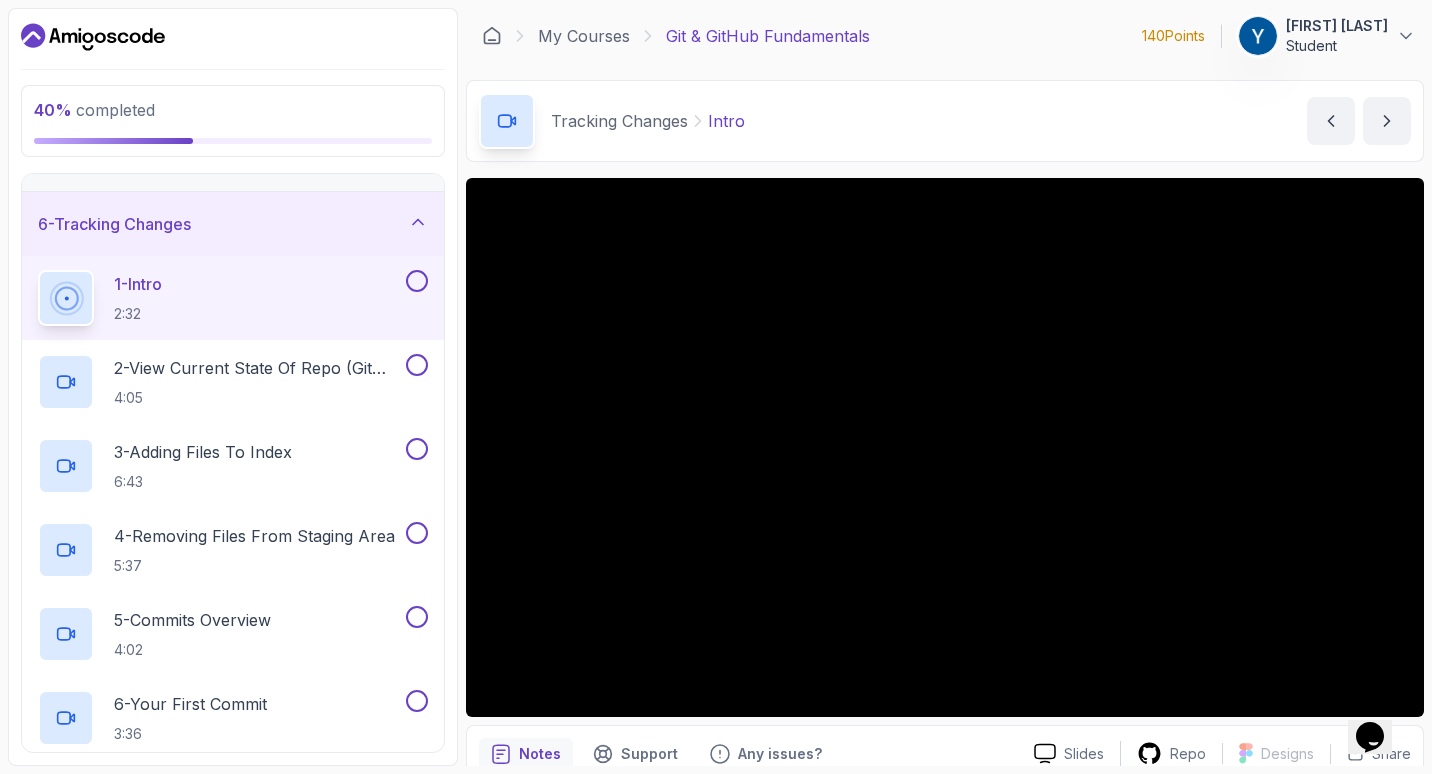 type 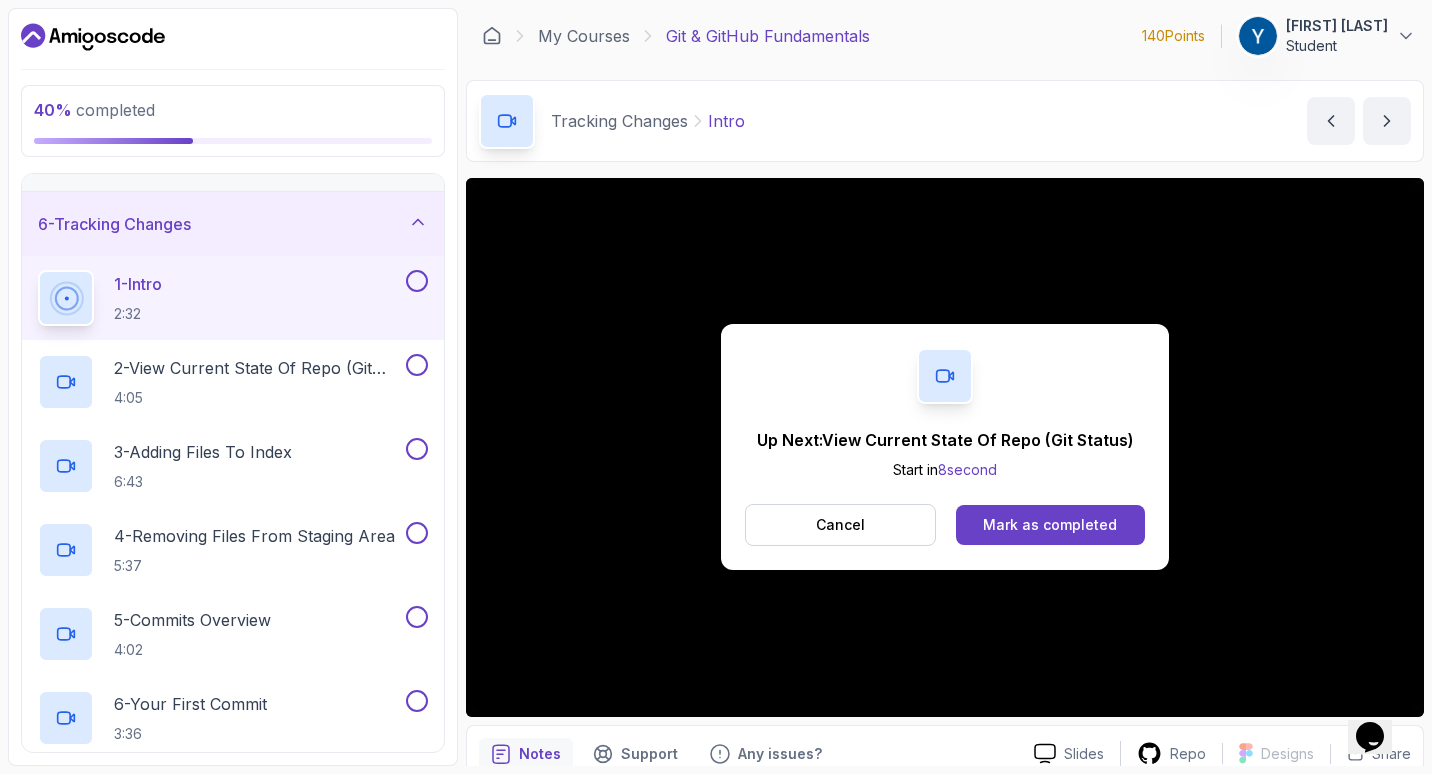 click at bounding box center (417, 281) 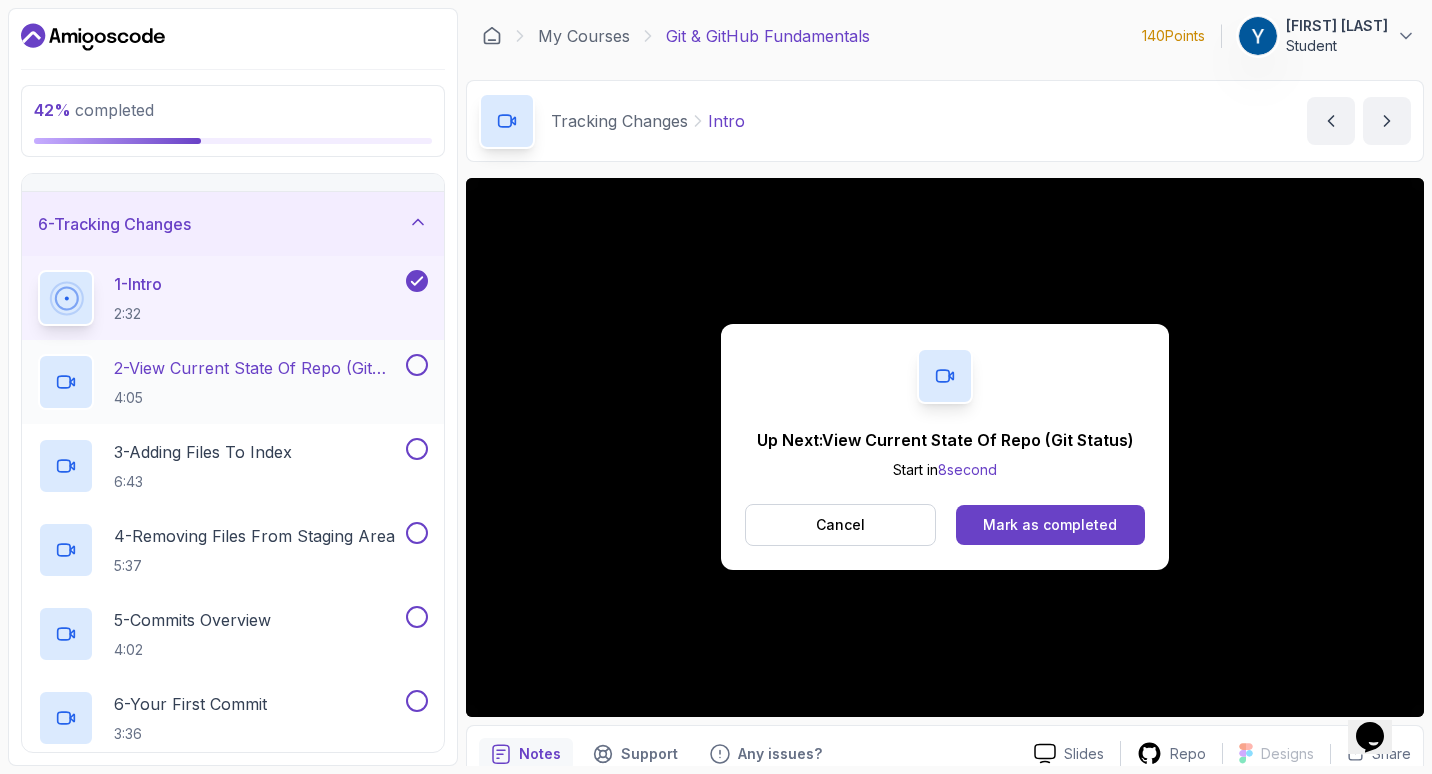 click on "2  -  View Current State Of Repo (Git Status) 4:05" at bounding box center [233, 382] 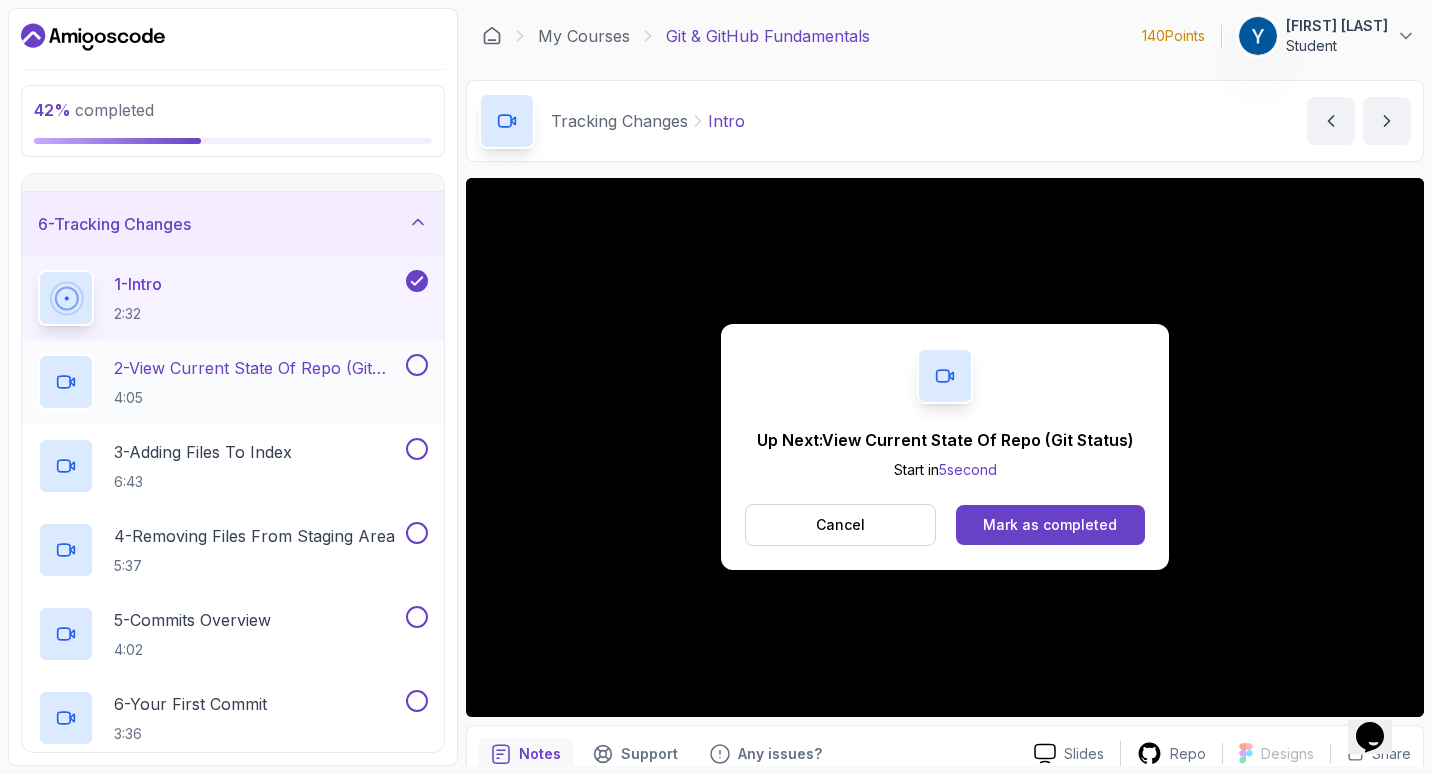 click on "2  -  View Current State Of Repo (Git Status) 4:05" at bounding box center (258, 382) 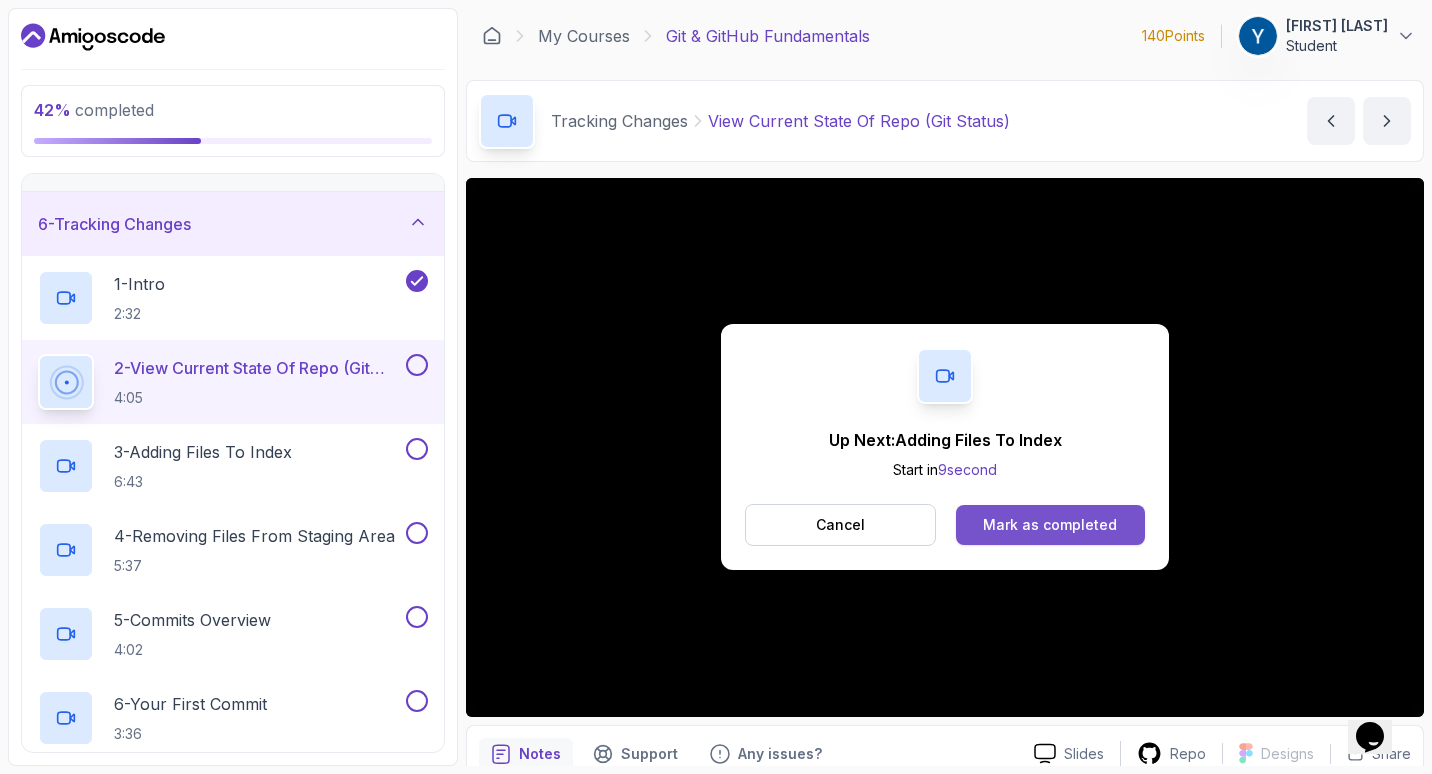 click on "Mark as completed" at bounding box center [1050, 525] 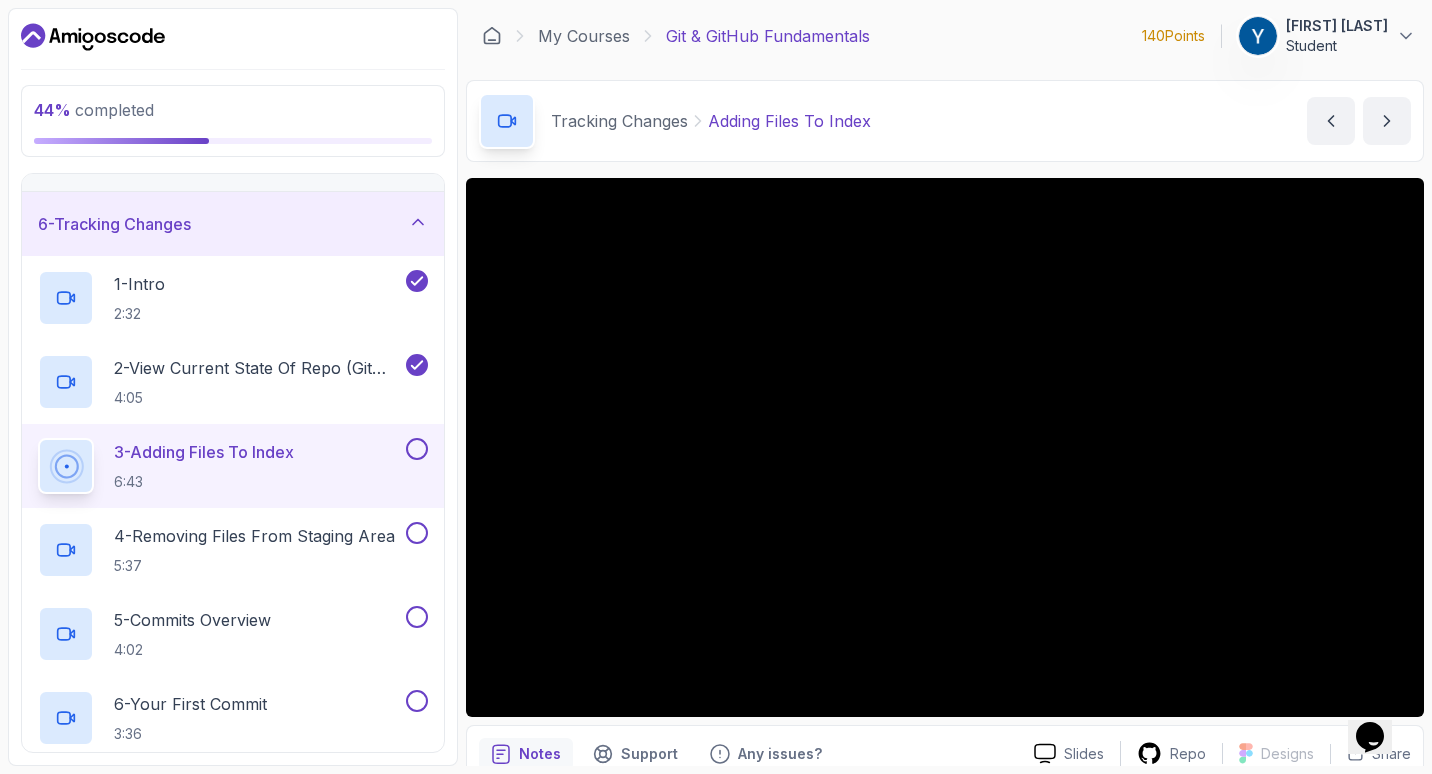 click at bounding box center [415, 449] 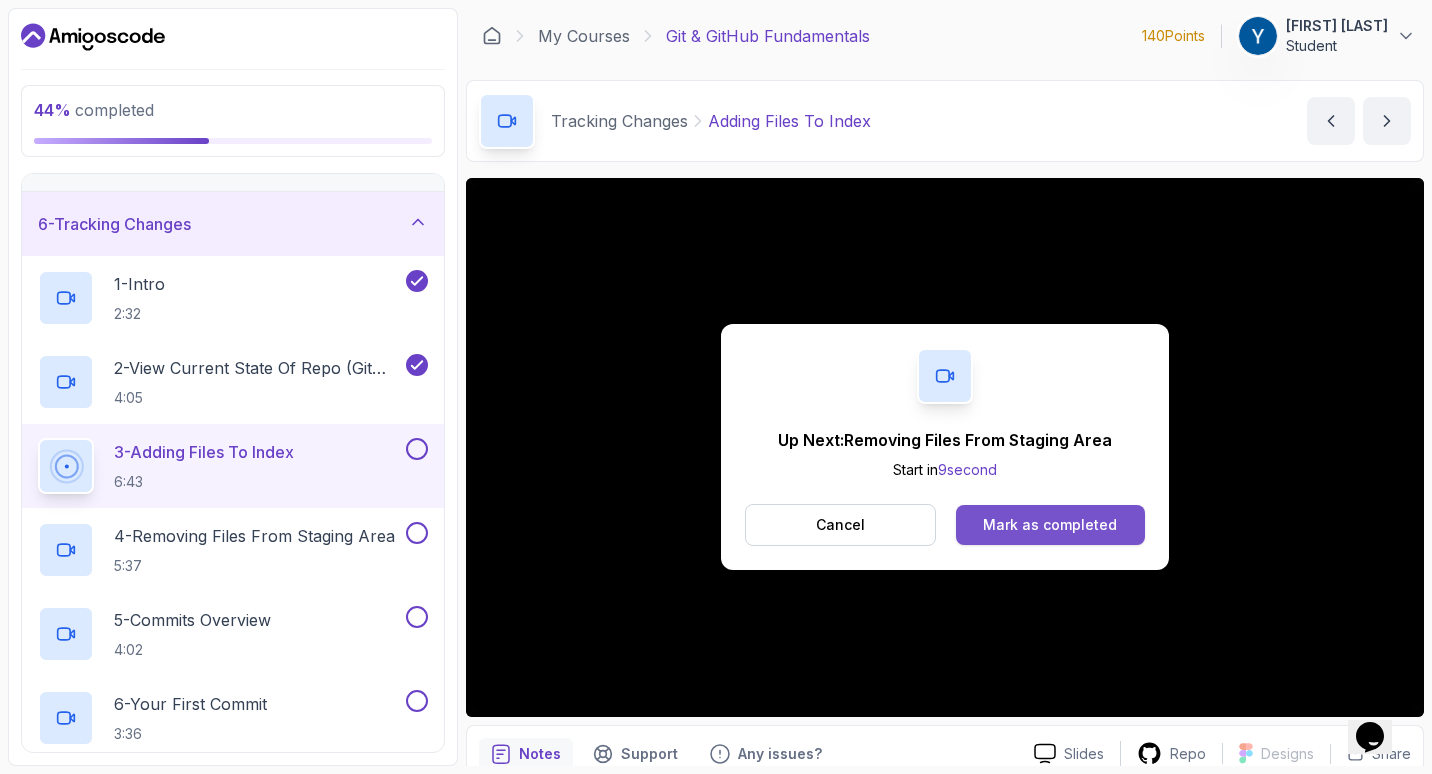 click on "Mark as completed" at bounding box center (1050, 525) 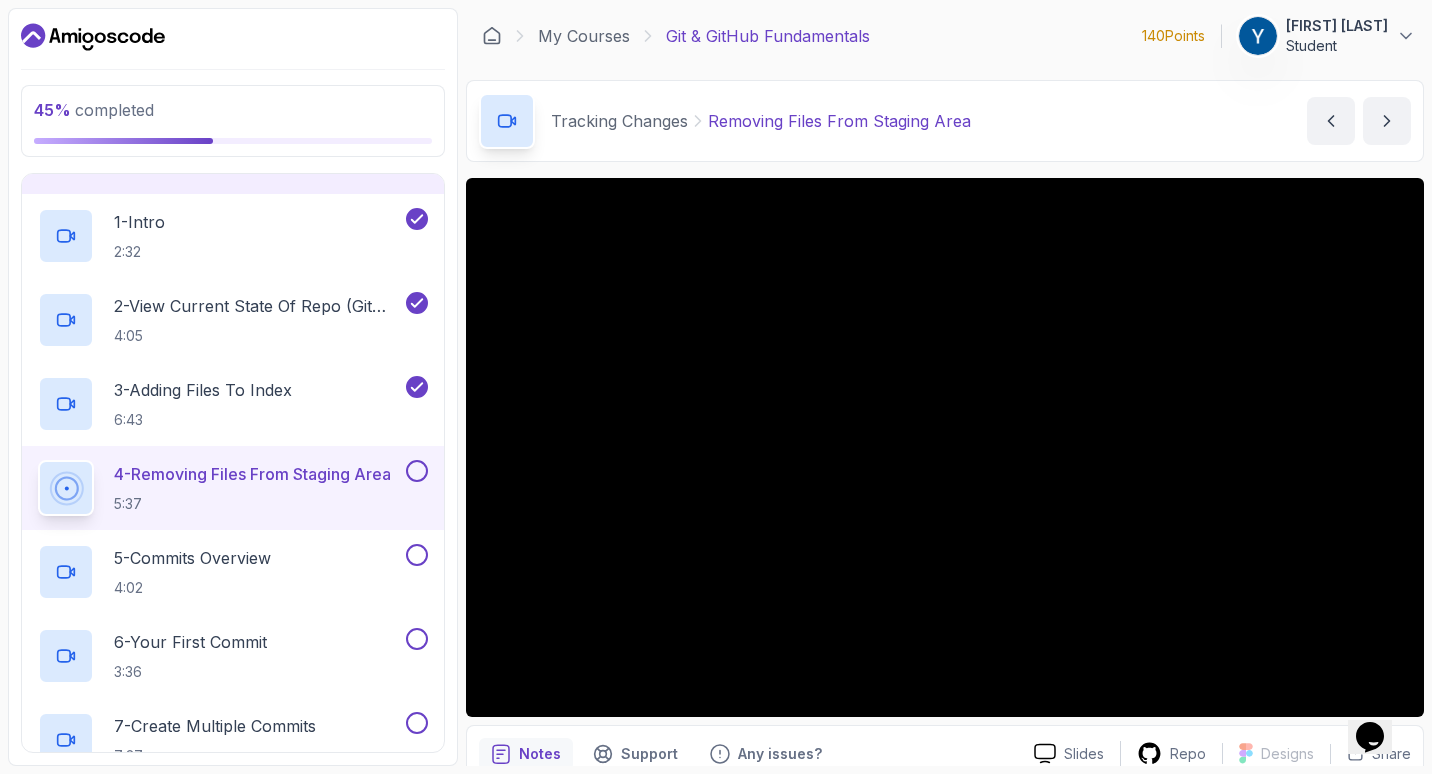 scroll, scrollTop: 373, scrollLeft: 0, axis: vertical 